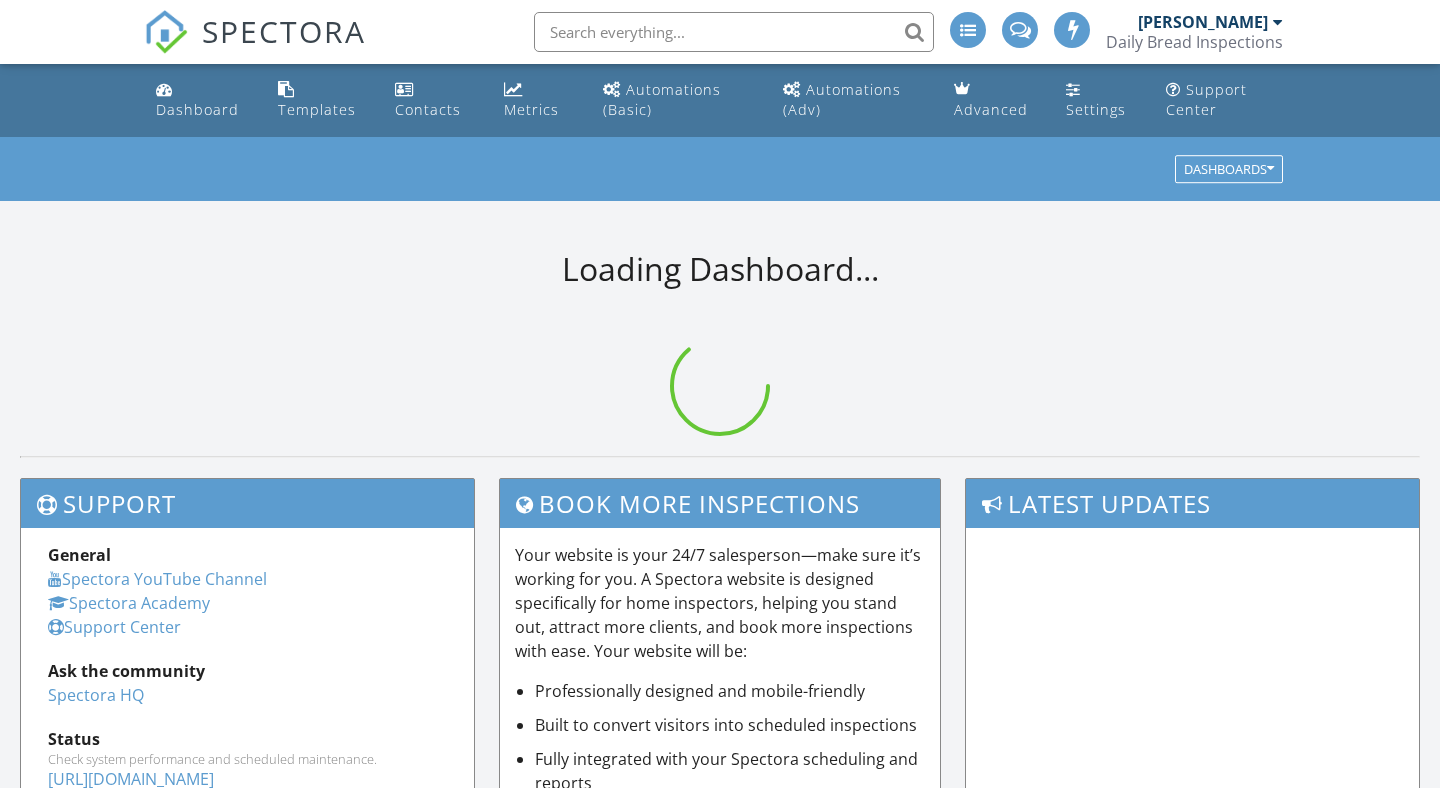 scroll, scrollTop: 0, scrollLeft: 0, axis: both 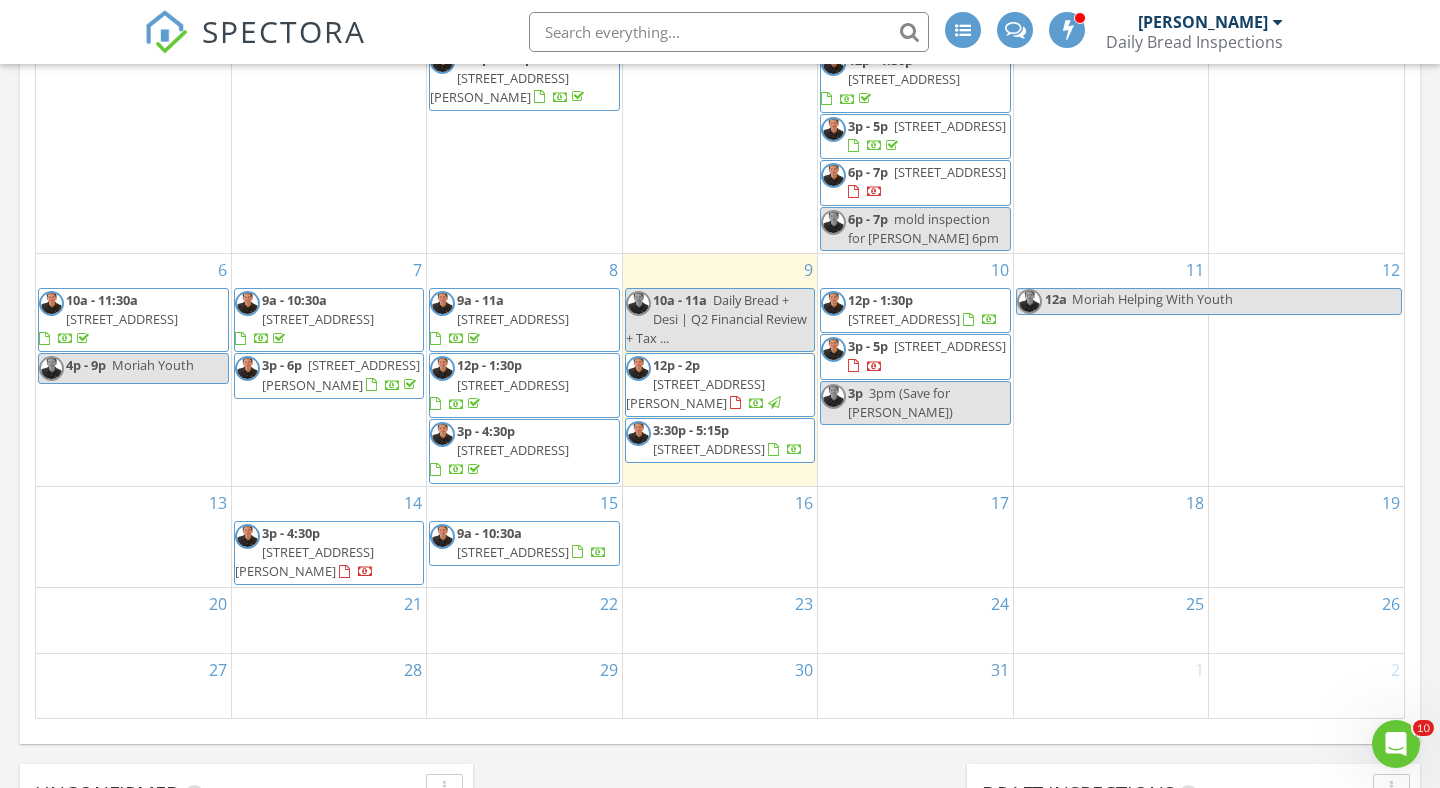 click on "3p
3pm (Save for heather)" at bounding box center [915, 403] 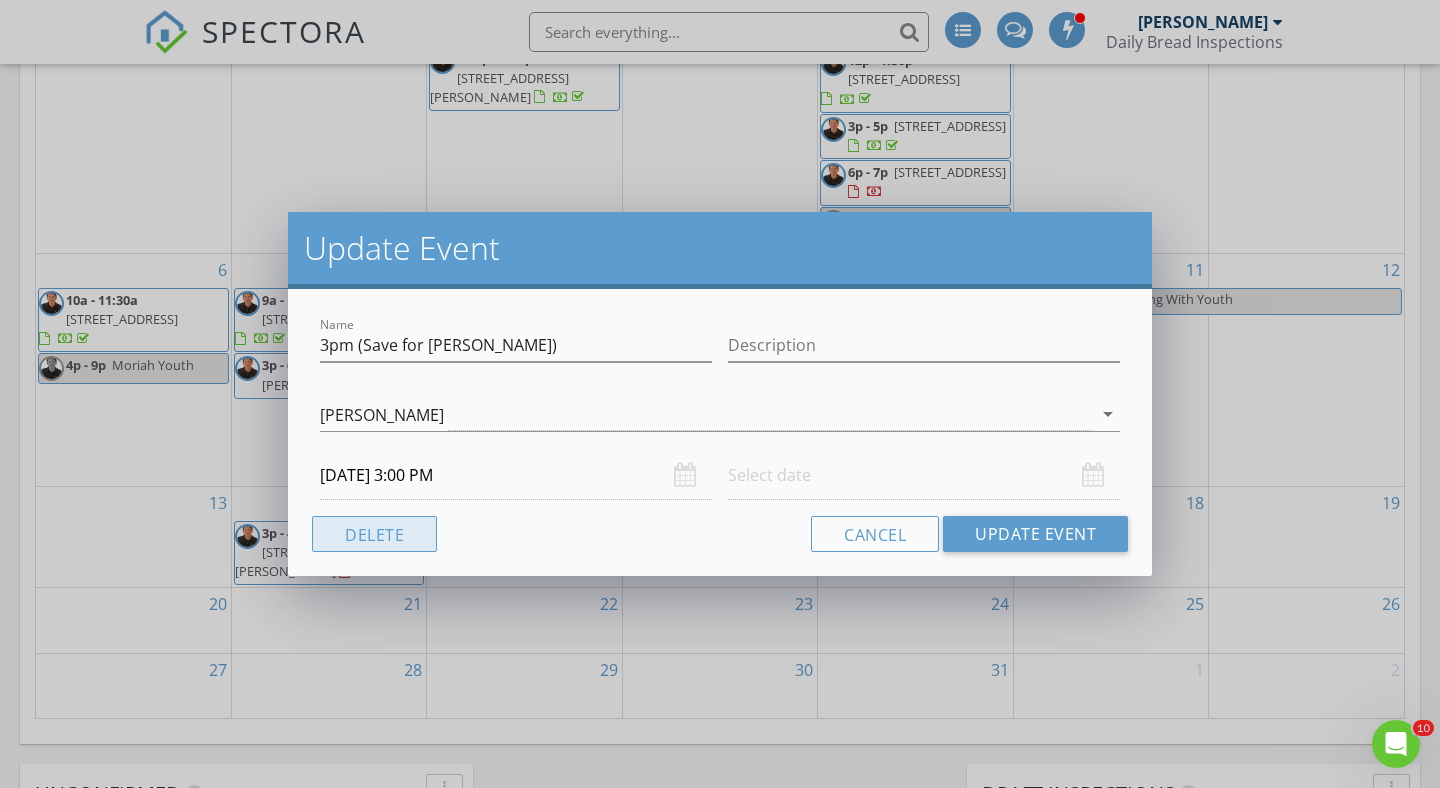 click on "Delete" at bounding box center (374, 534) 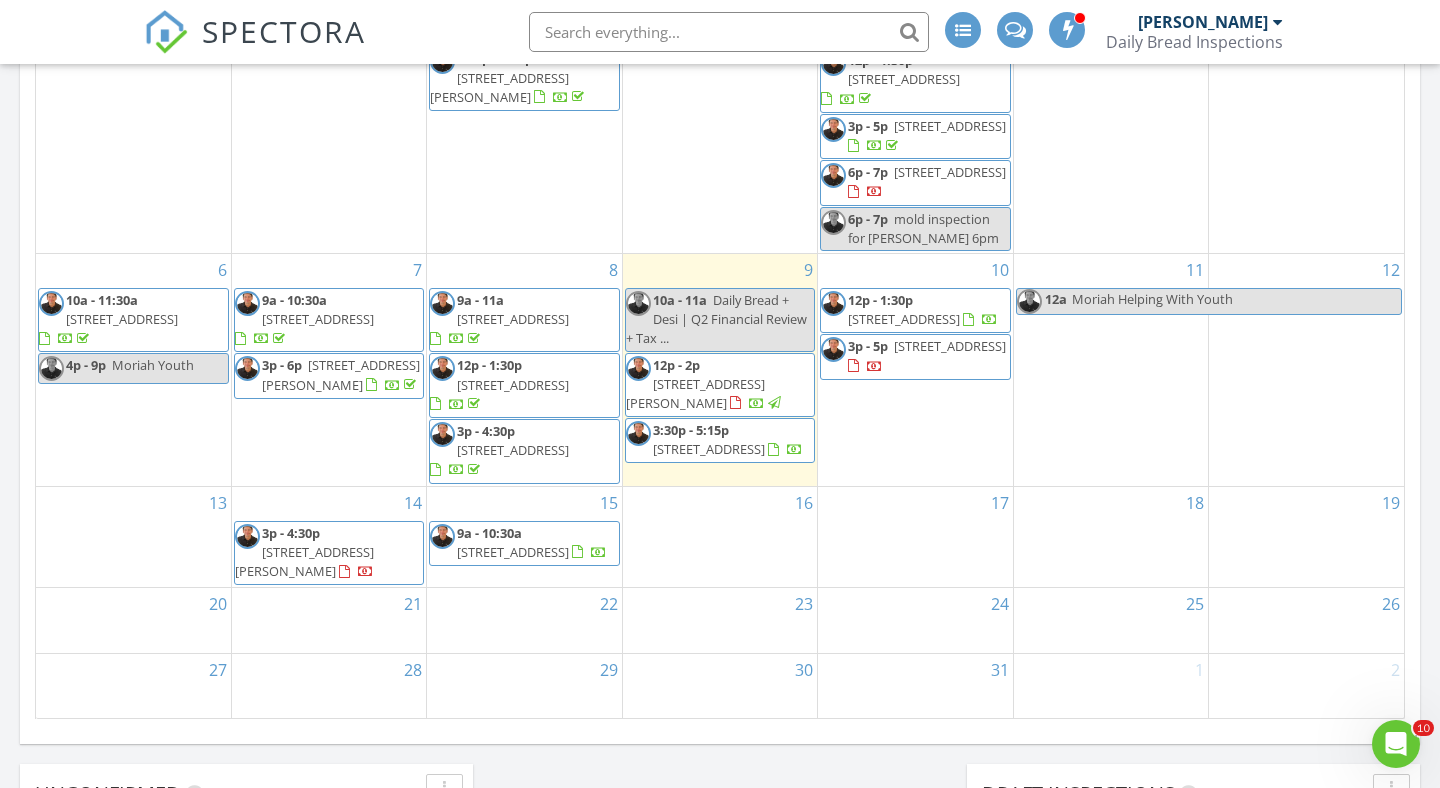 scroll, scrollTop: 1255, scrollLeft: 0, axis: vertical 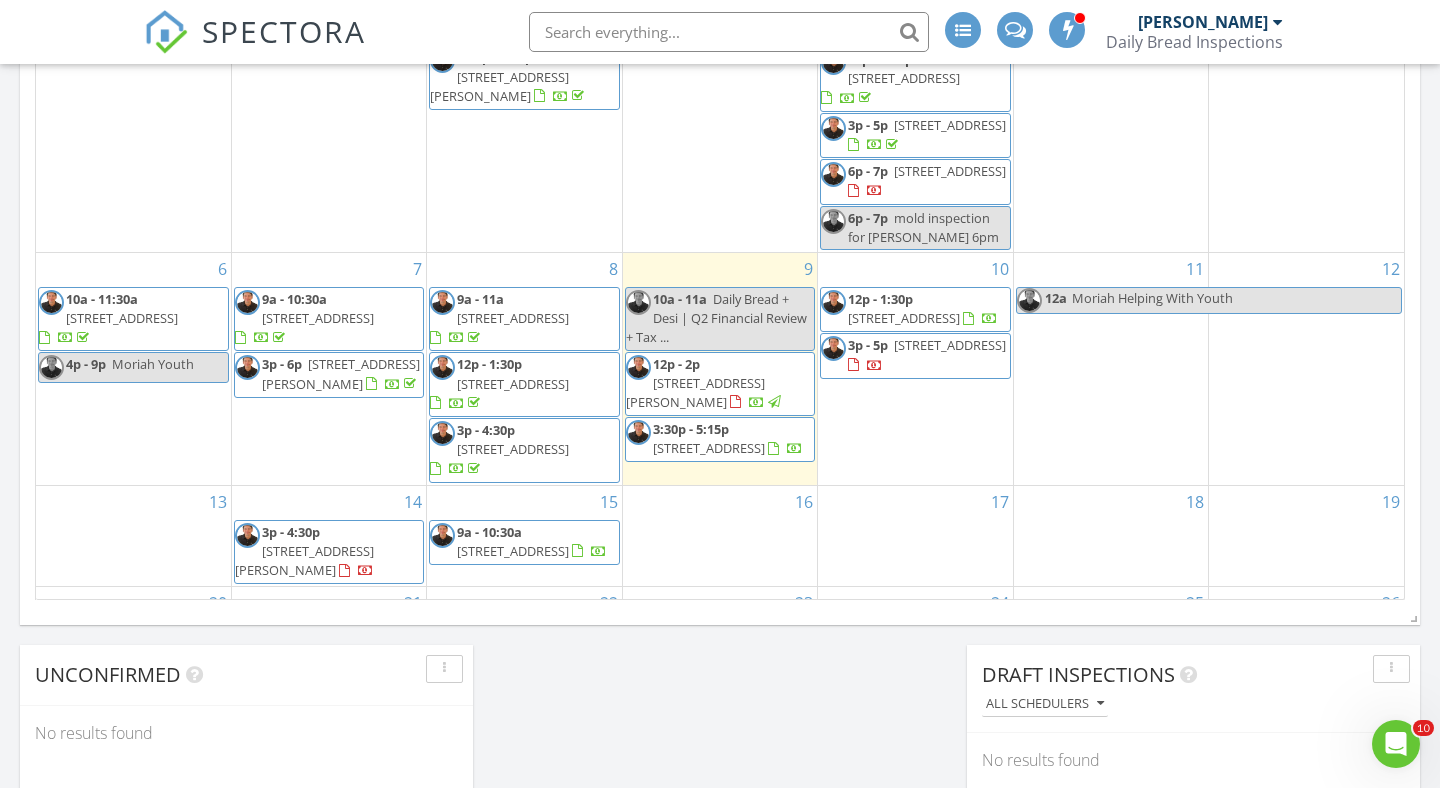click on "[STREET_ADDRESS][PERSON_NAME]" at bounding box center [695, 392] 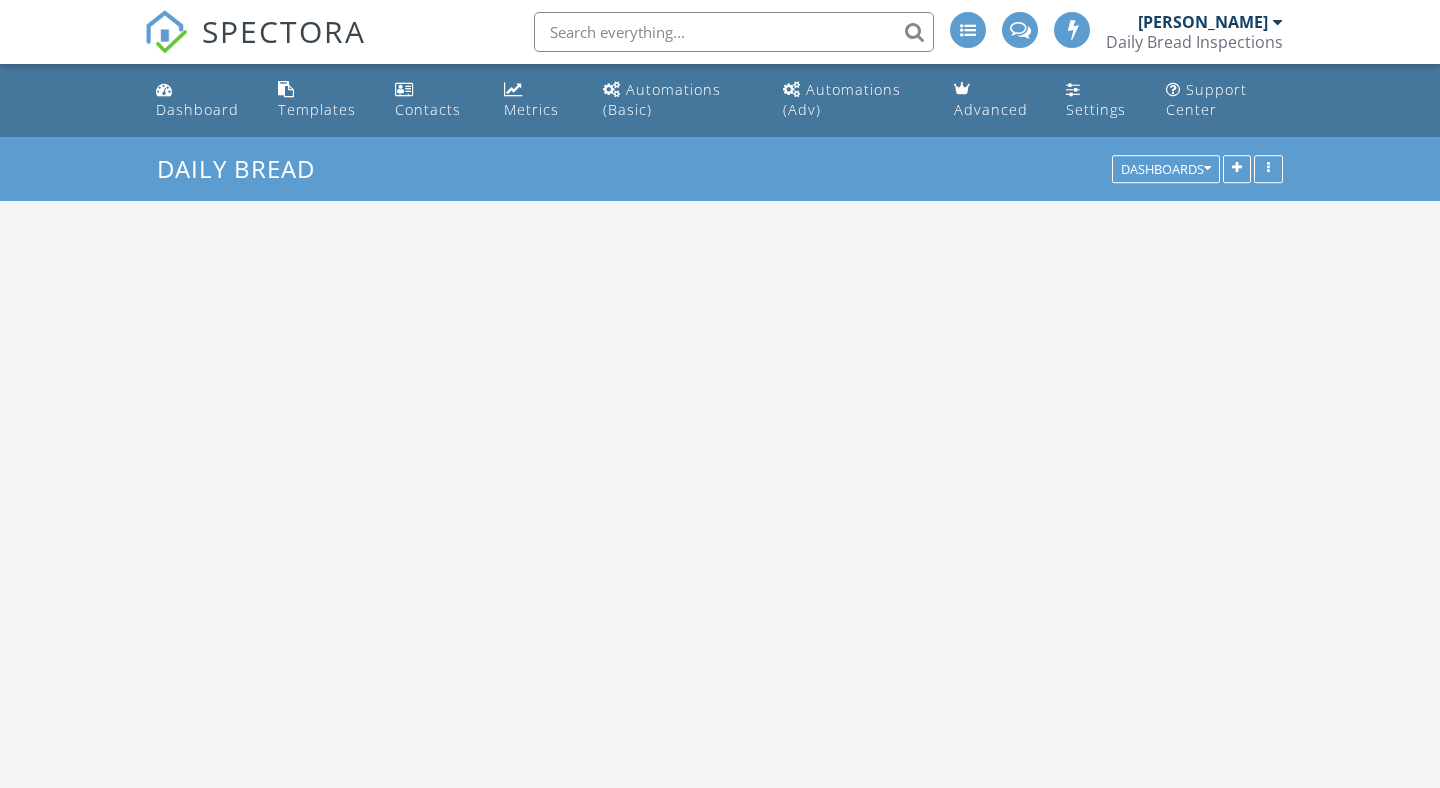 scroll, scrollTop: 1255, scrollLeft: 0, axis: vertical 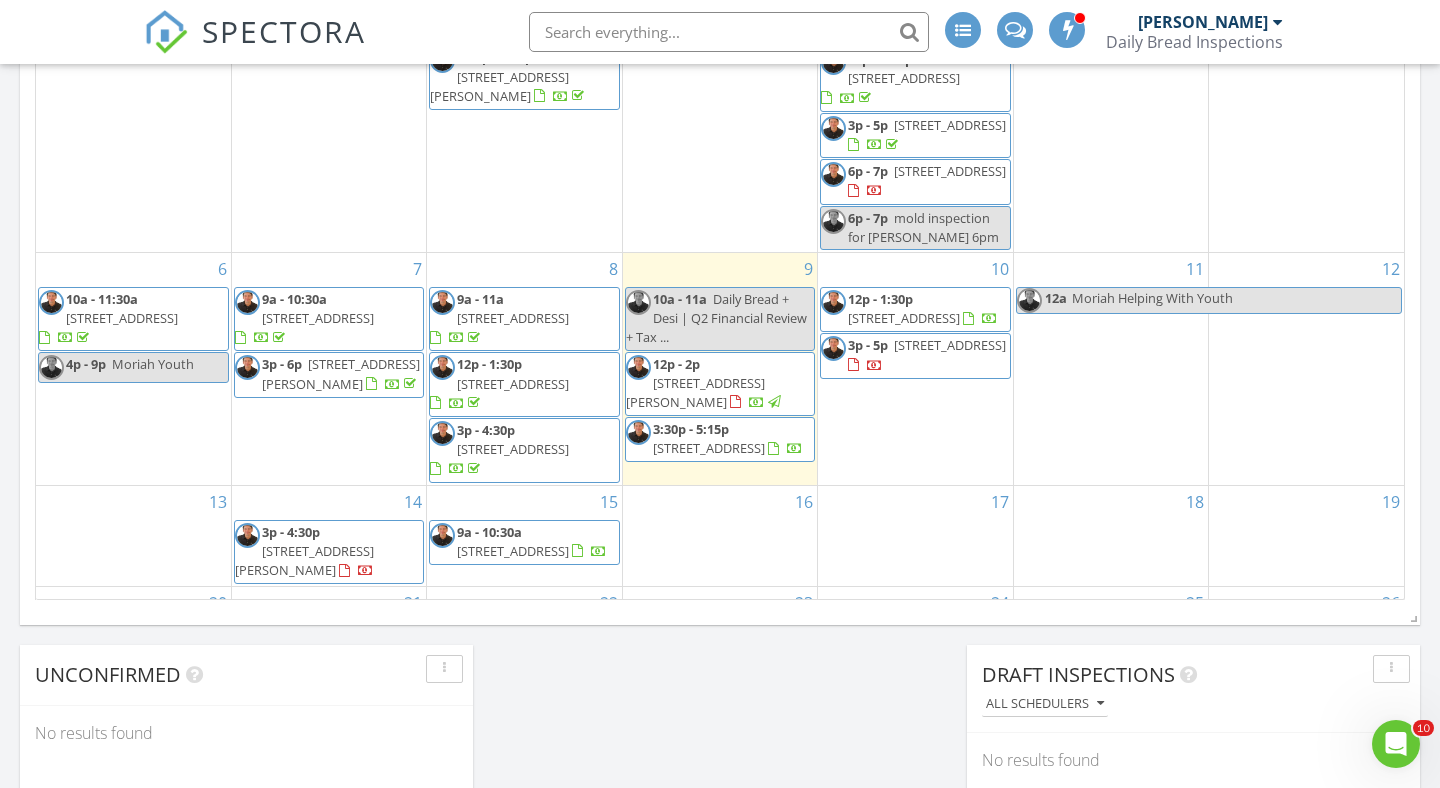 click on "1703 W El Paso Pl, Broken Arrow 74012" at bounding box center [709, 448] 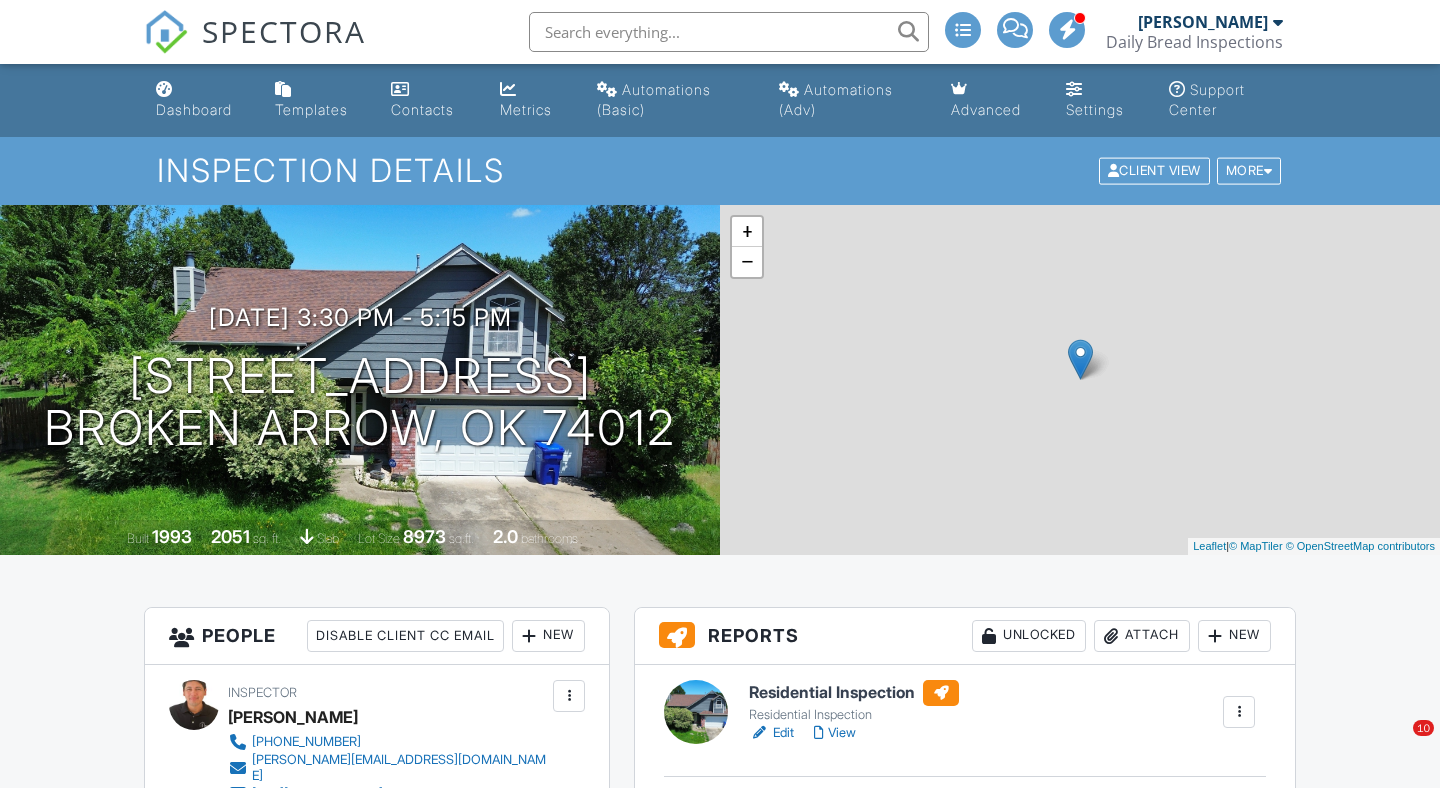 scroll, scrollTop: 0, scrollLeft: 0, axis: both 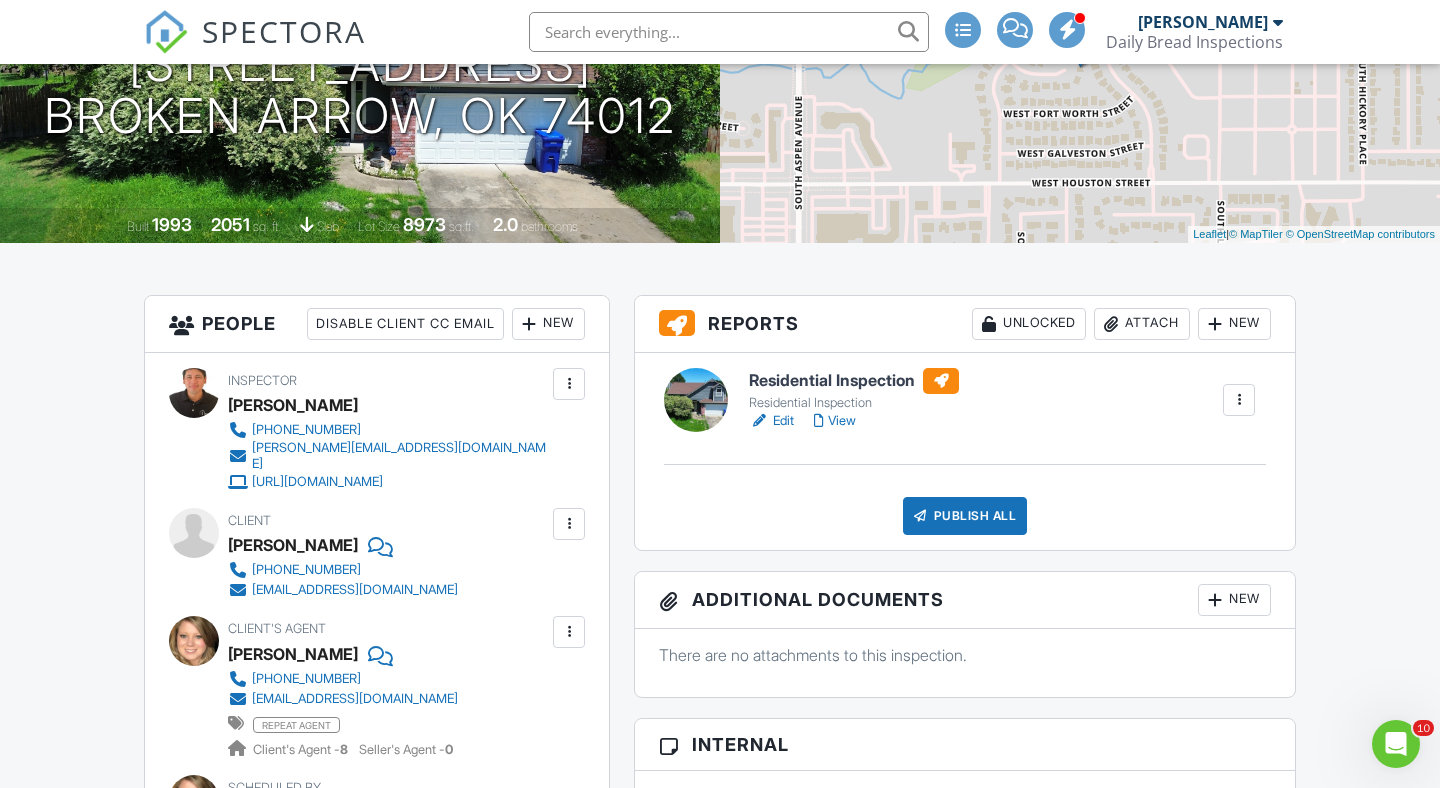 click on "Attach" at bounding box center (1142, 324) 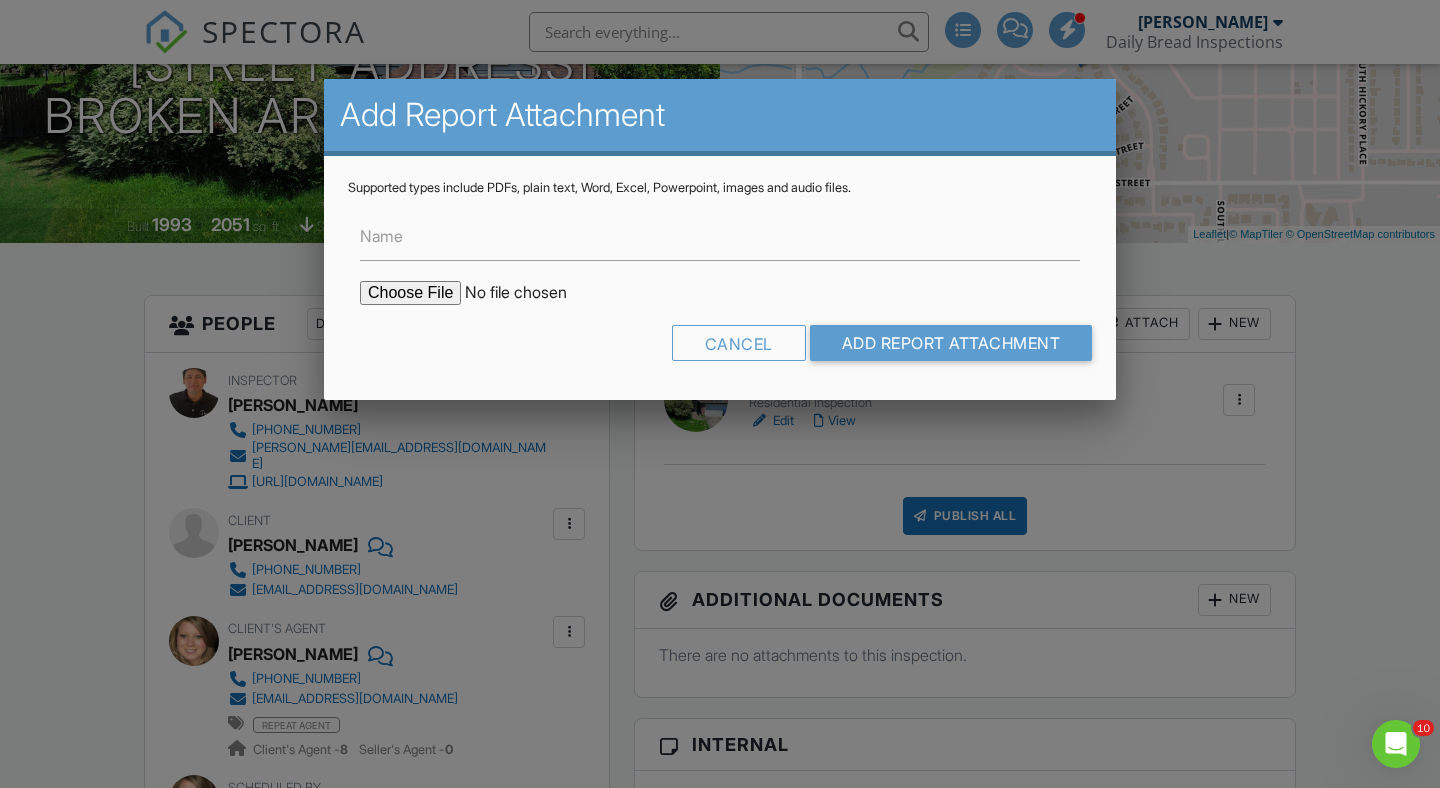 click on "Name
Cancel
Add Report Attachment" at bounding box center [720, 286] 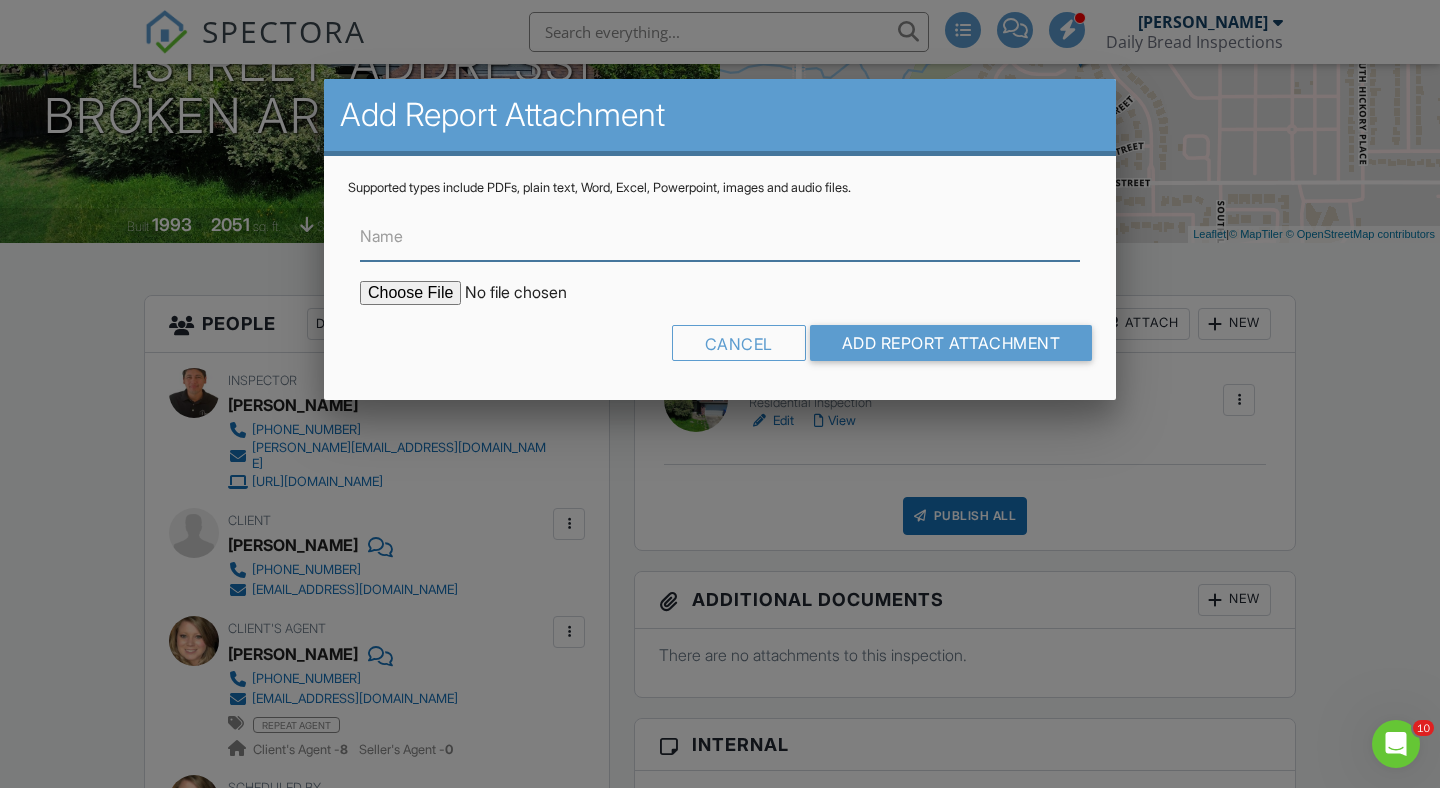 click on "Name" at bounding box center (720, 236) 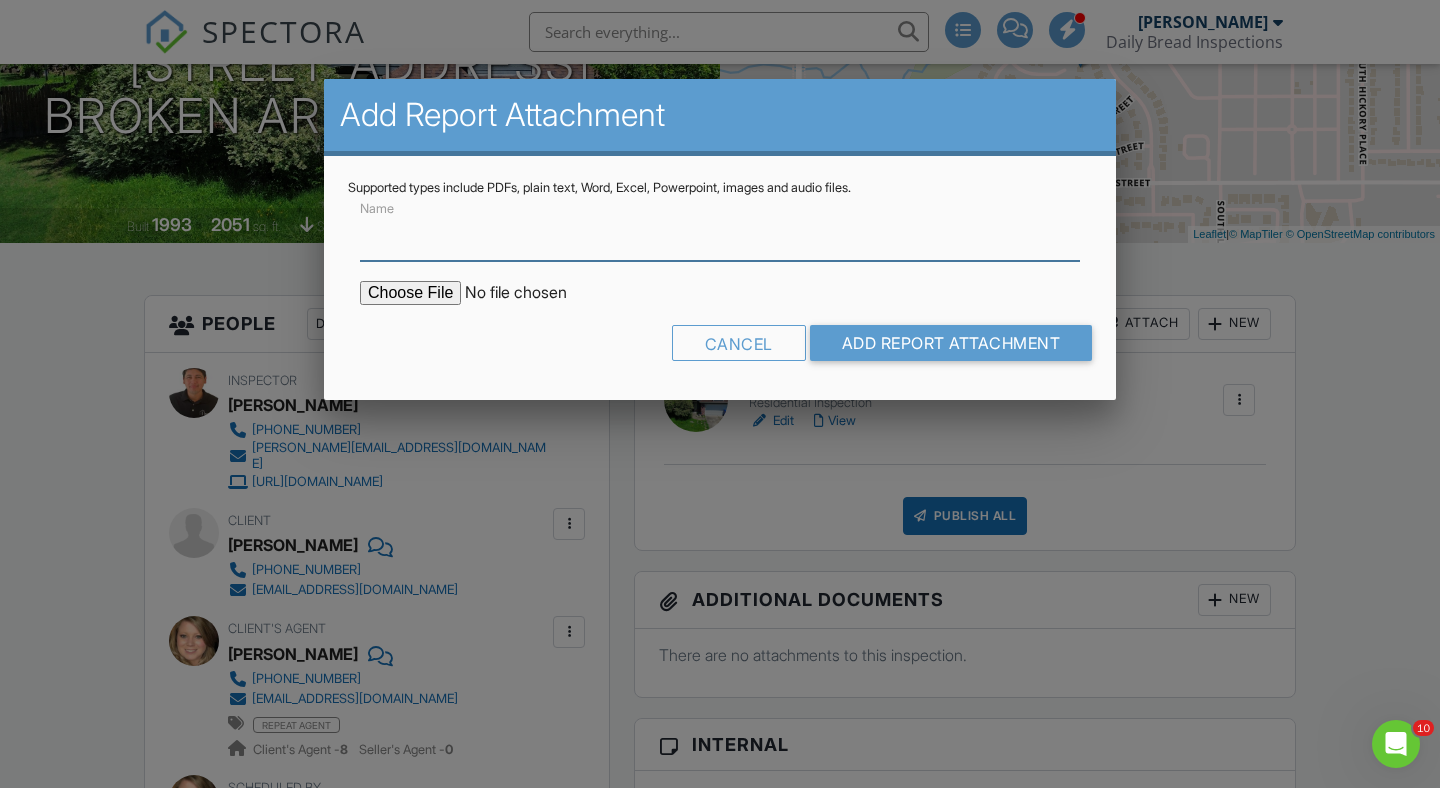 type on "Termite ODAFF Report" 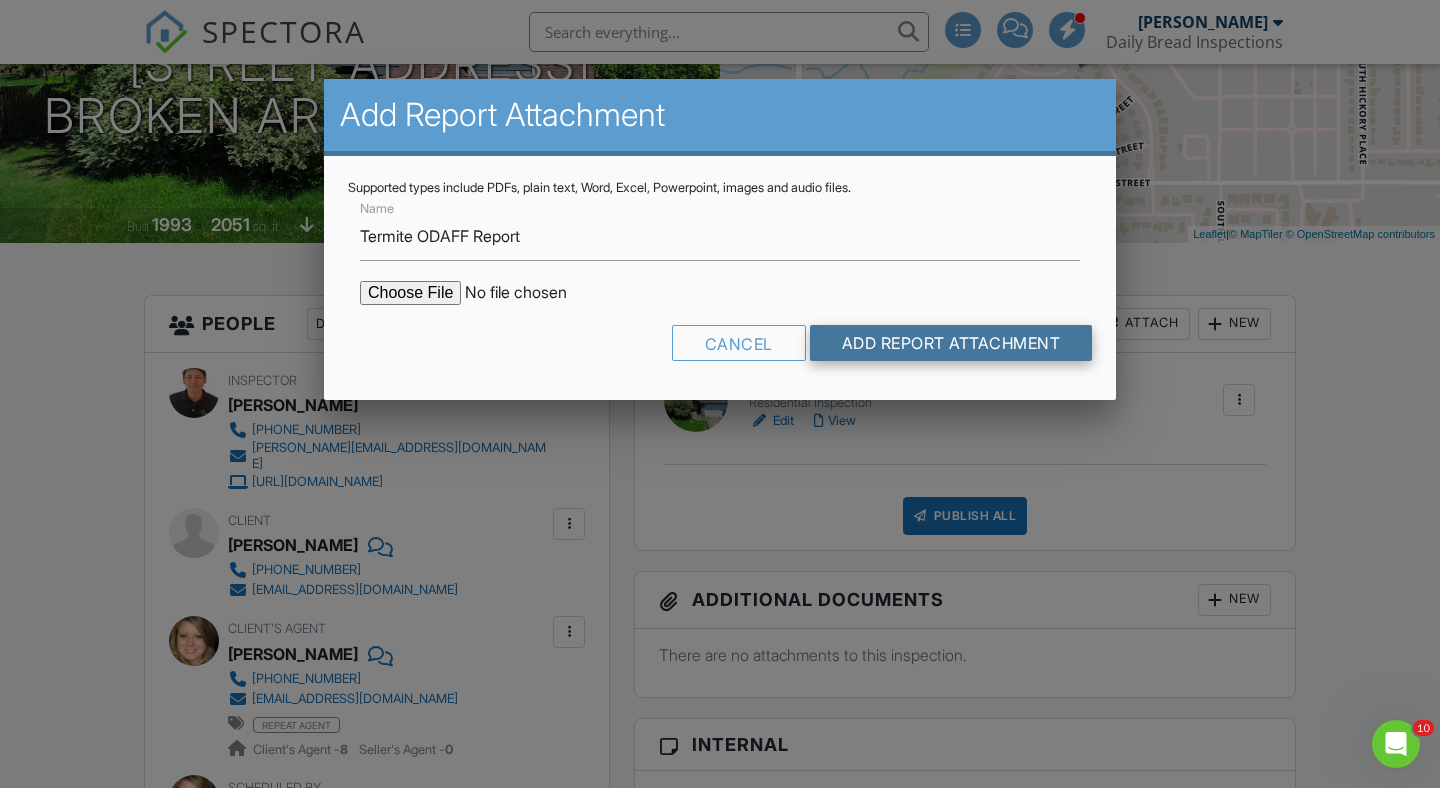 click on "Add Report Attachment" at bounding box center (951, 343) 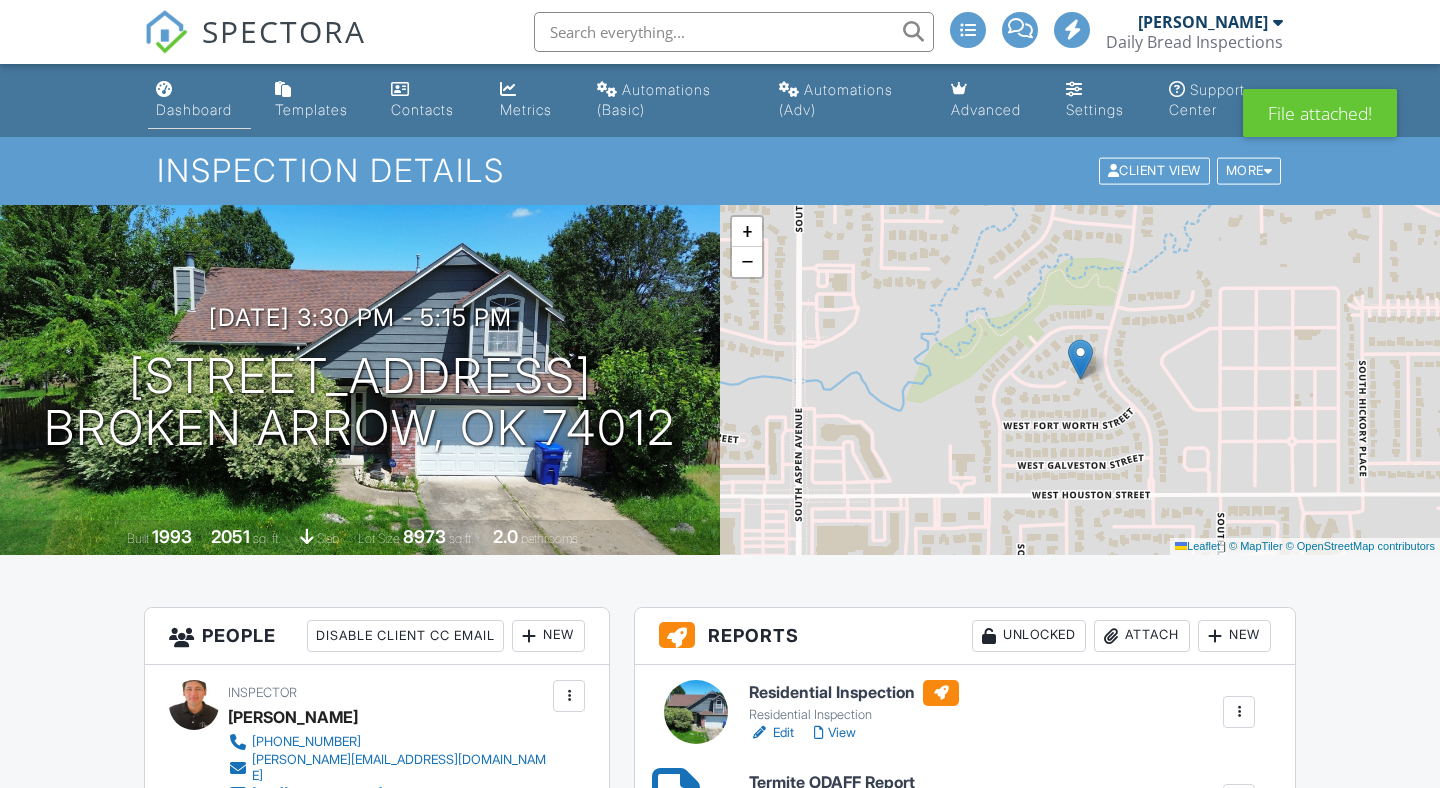 scroll, scrollTop: 0, scrollLeft: 0, axis: both 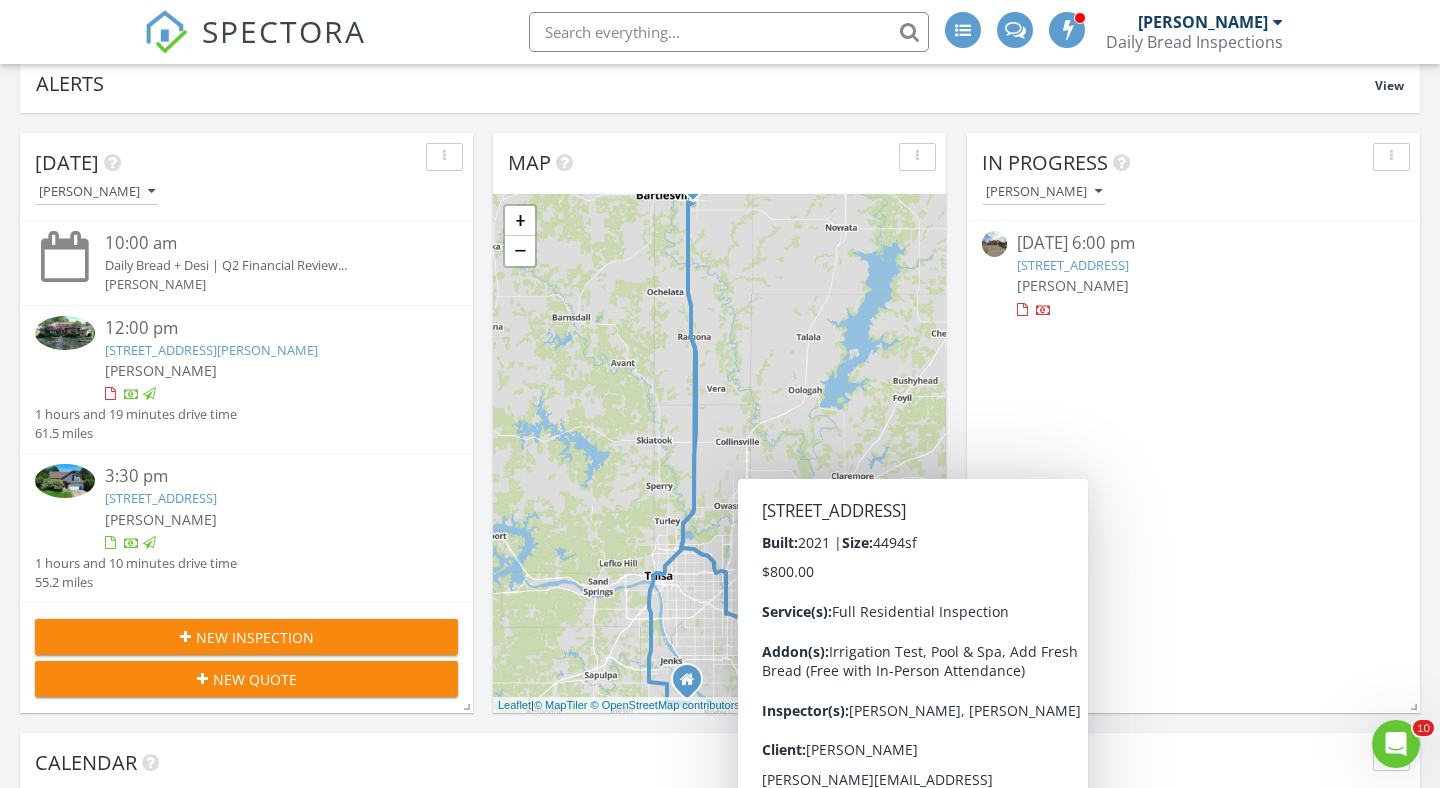 click on "[STREET_ADDRESS]" at bounding box center (1073, 265) 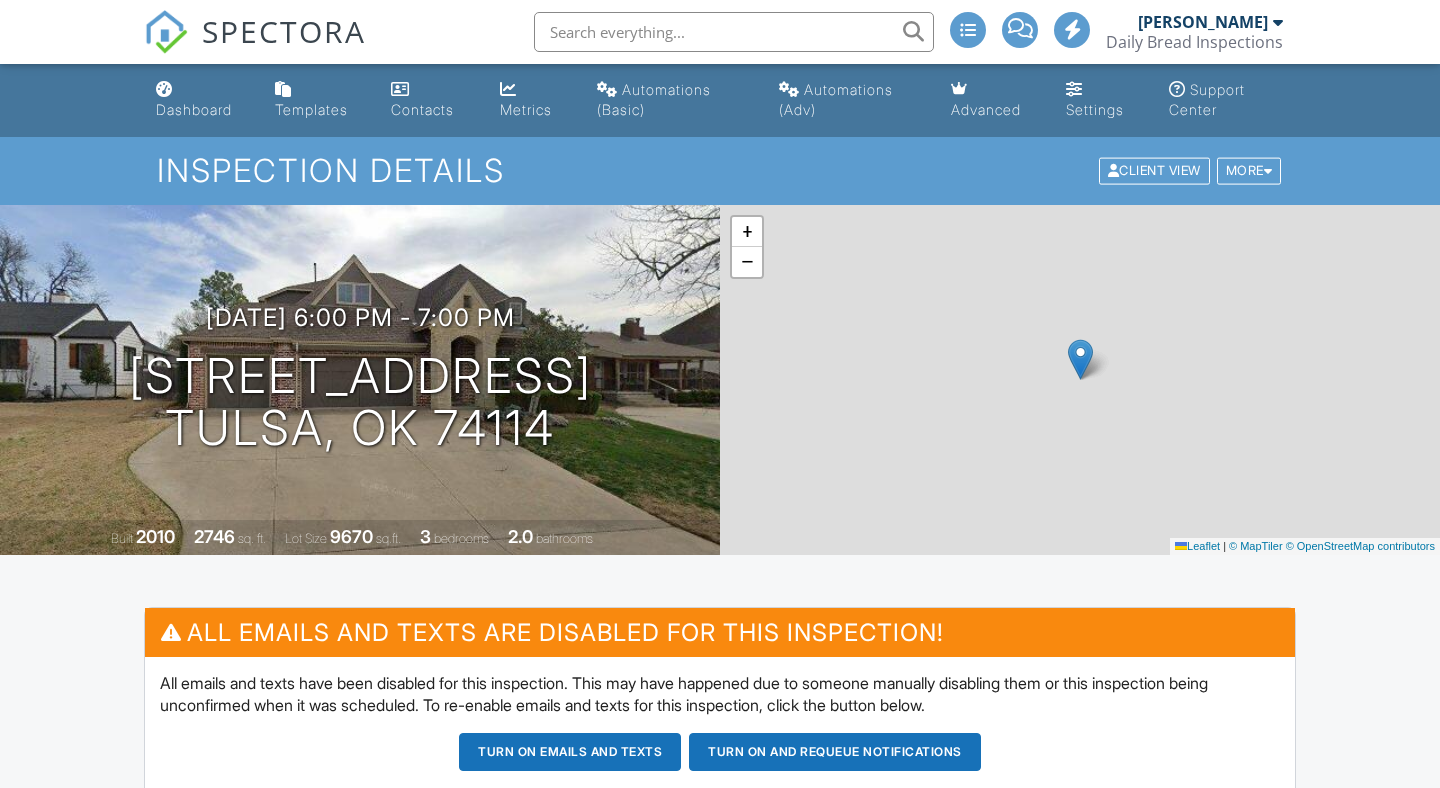 scroll, scrollTop: 267, scrollLeft: 0, axis: vertical 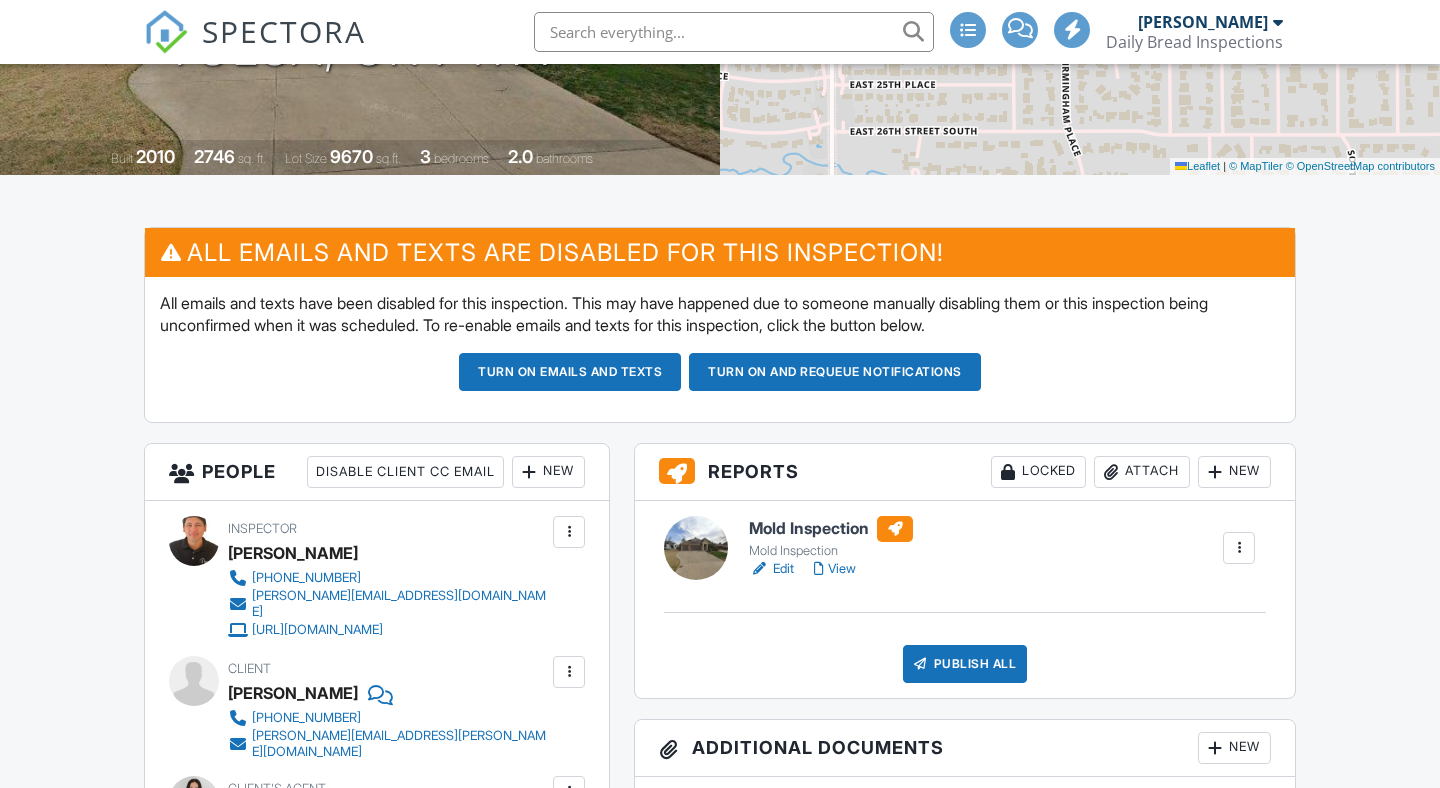 click on "Attach" at bounding box center (1142, 472) 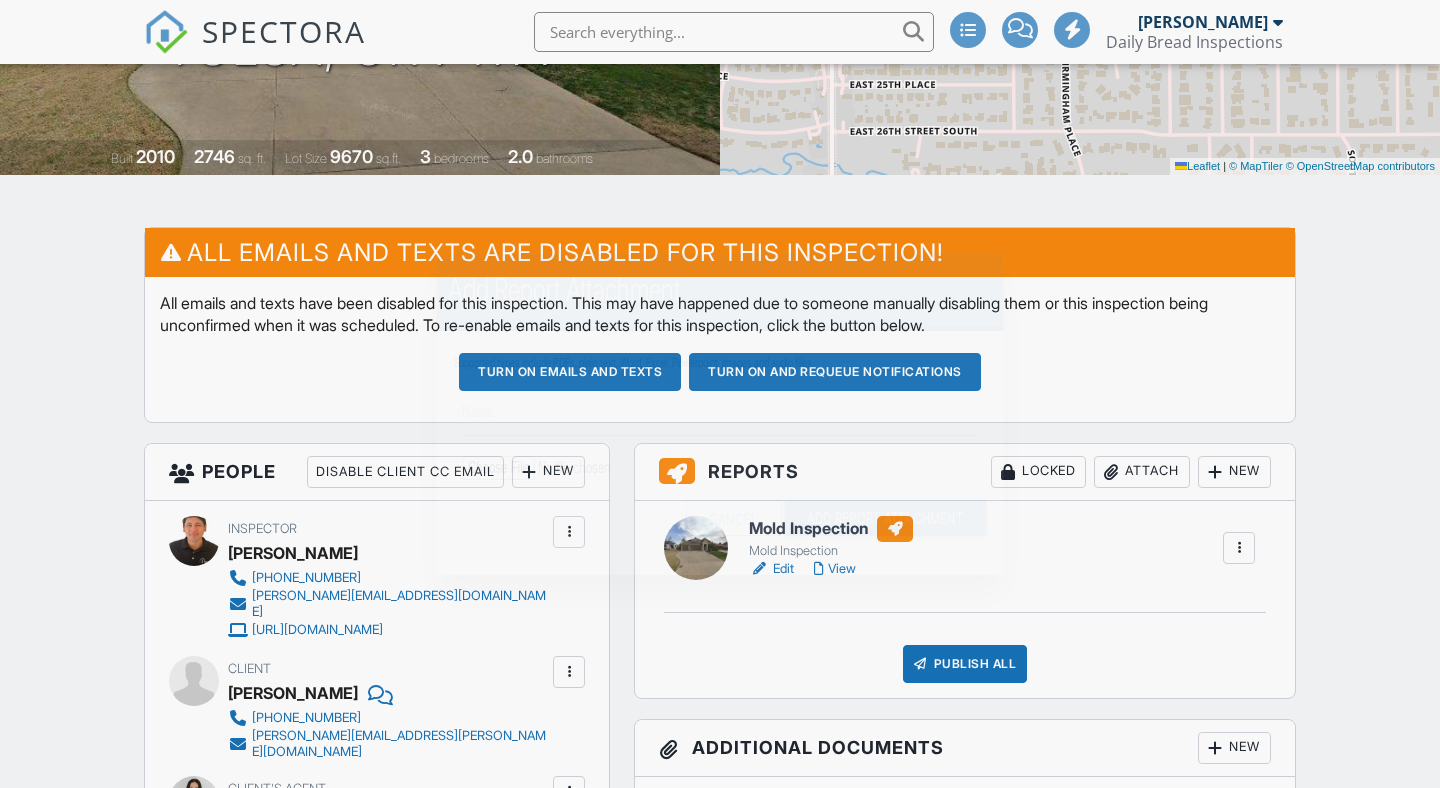 scroll, scrollTop: 532, scrollLeft: 0, axis: vertical 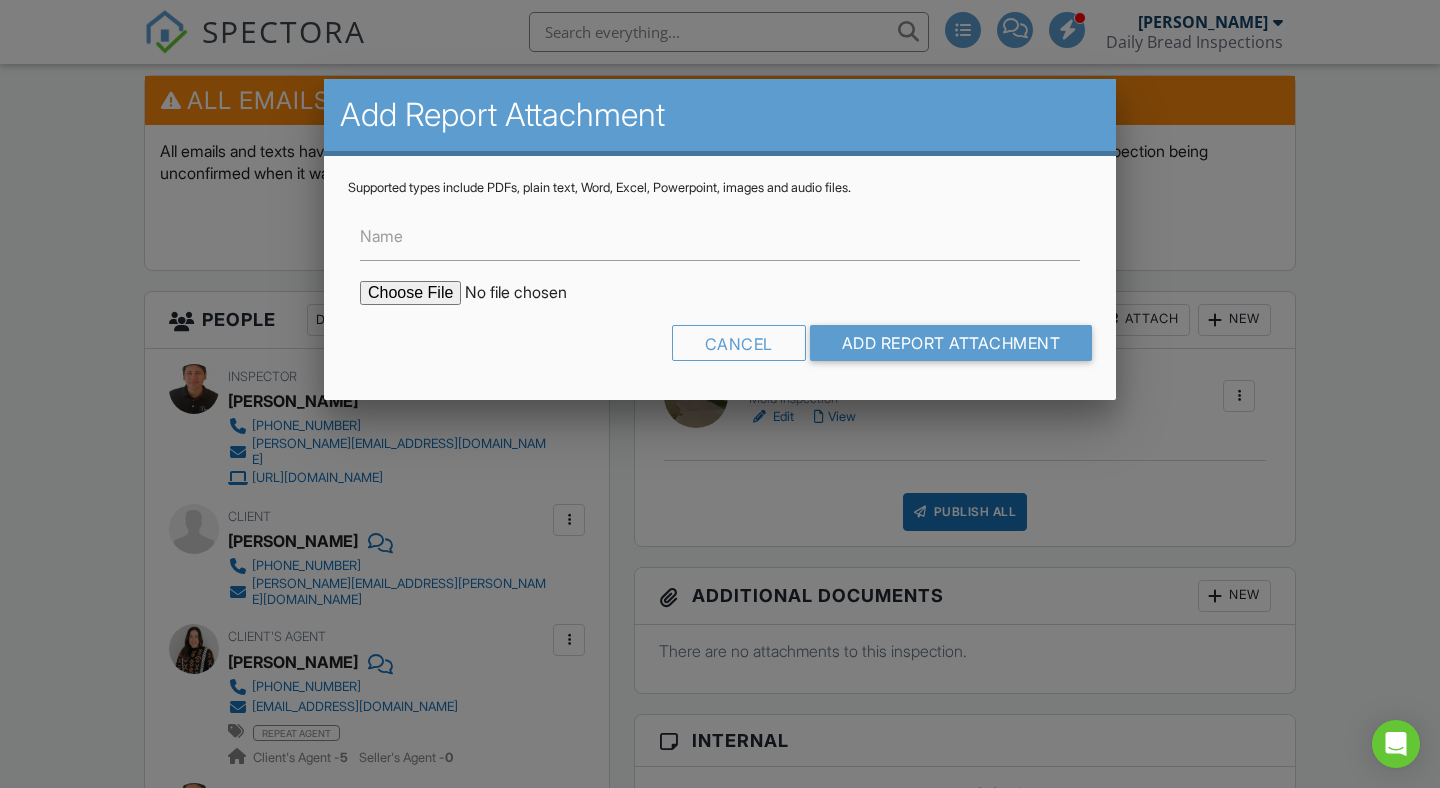 click at bounding box center [530, 293] 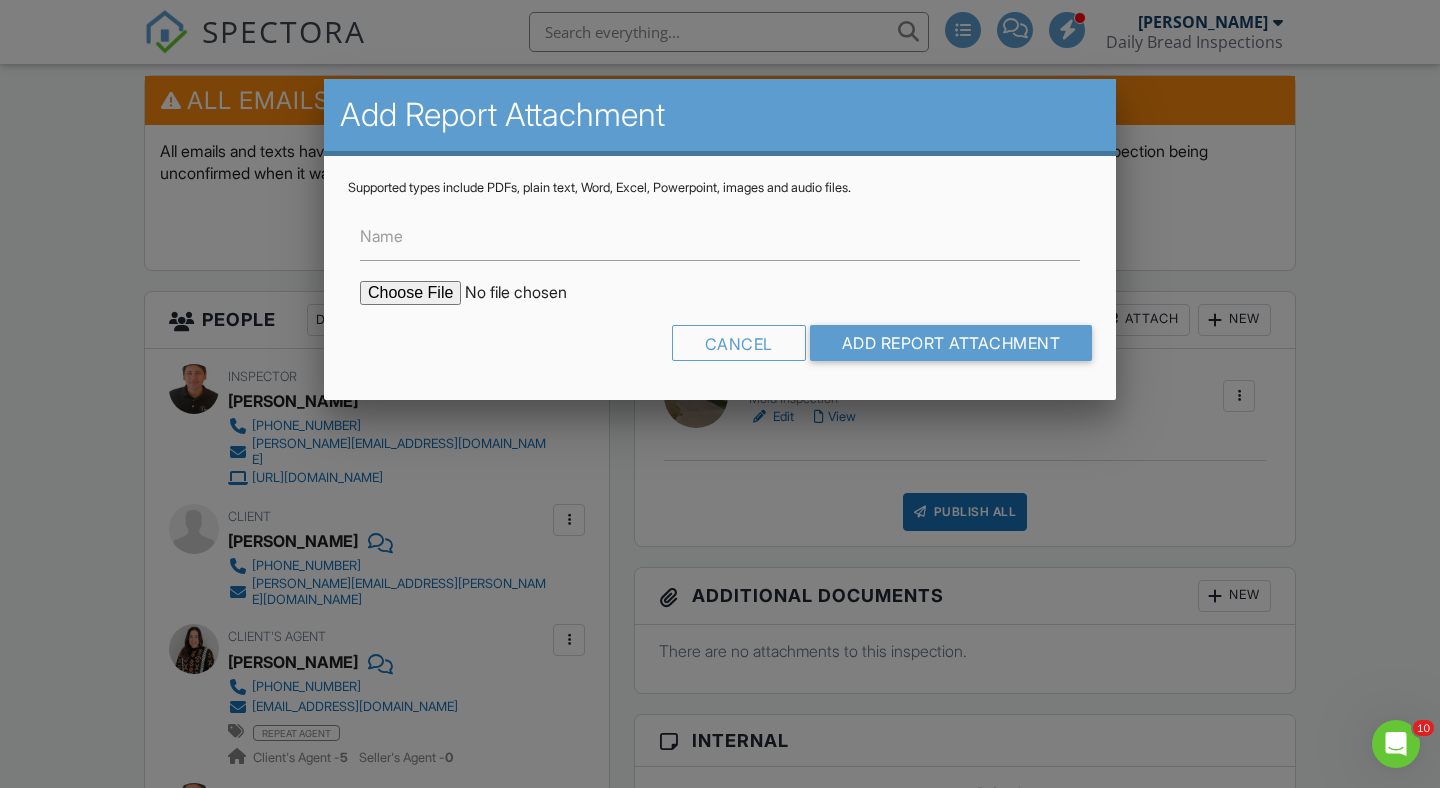 scroll, scrollTop: 0, scrollLeft: 0, axis: both 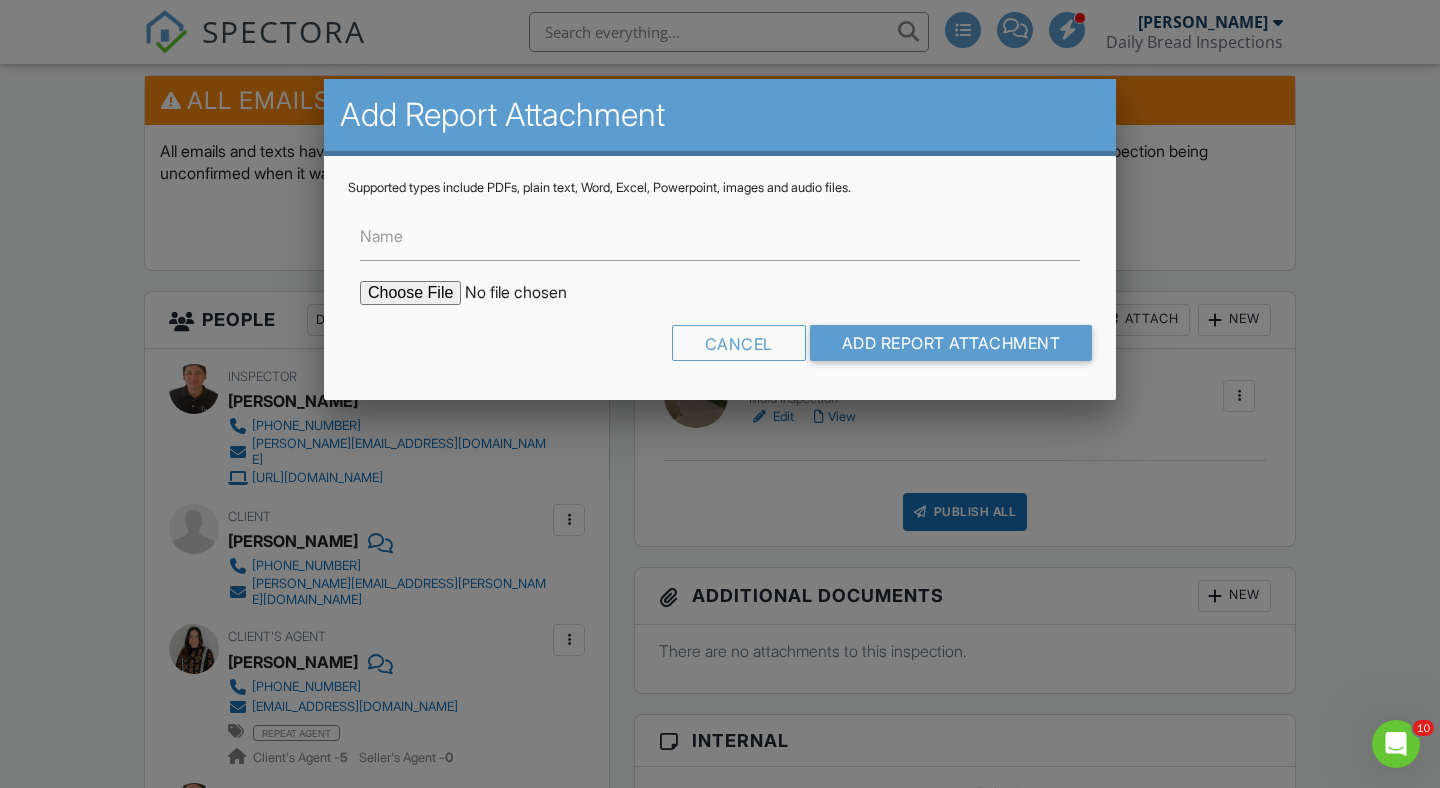 type on "C:\fakepath\2409_S_Birmingham_Pl__Tulsa__OK_74114_Tulsa__Ok_74114_Sporecyte_Report.pdf" 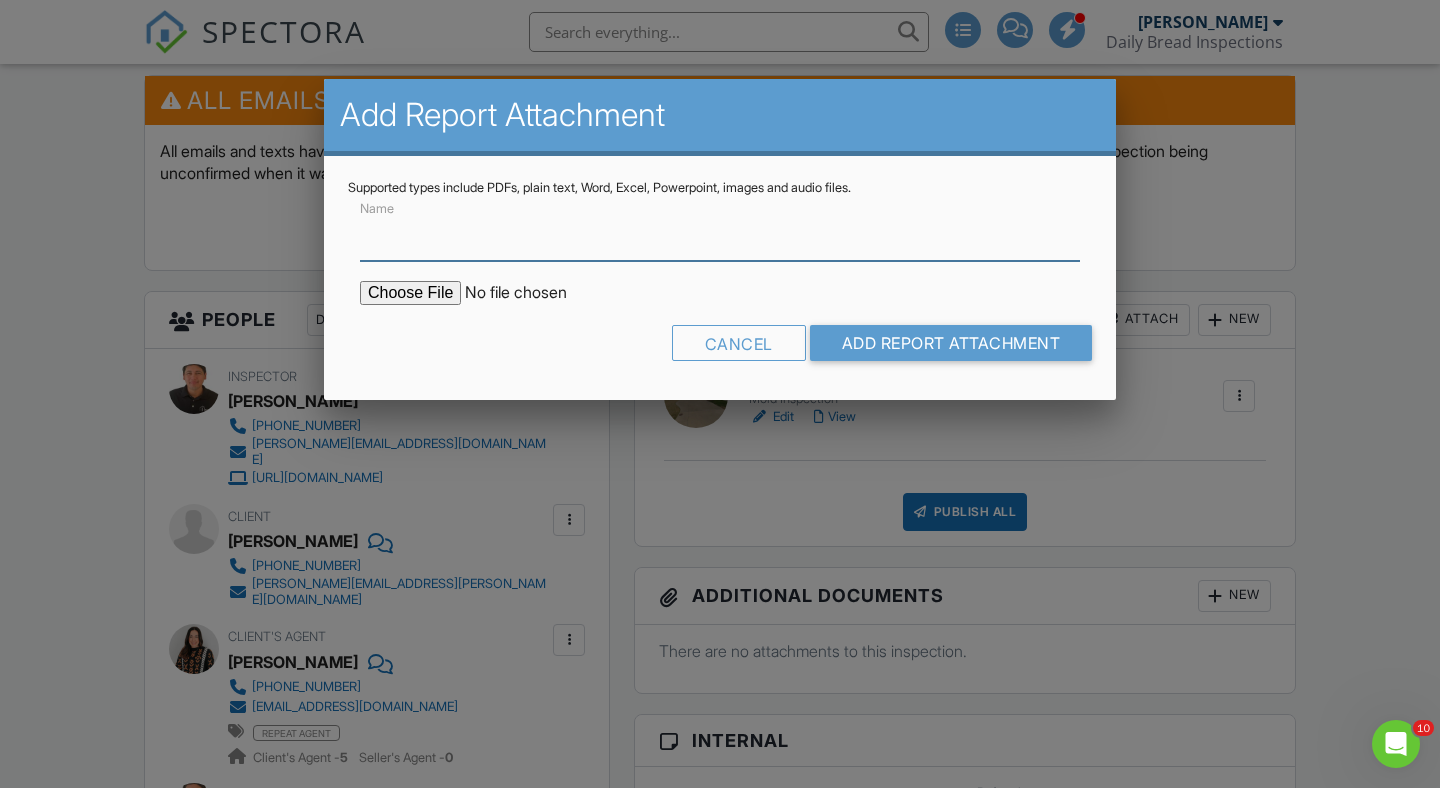 click on "Name" at bounding box center [720, 236] 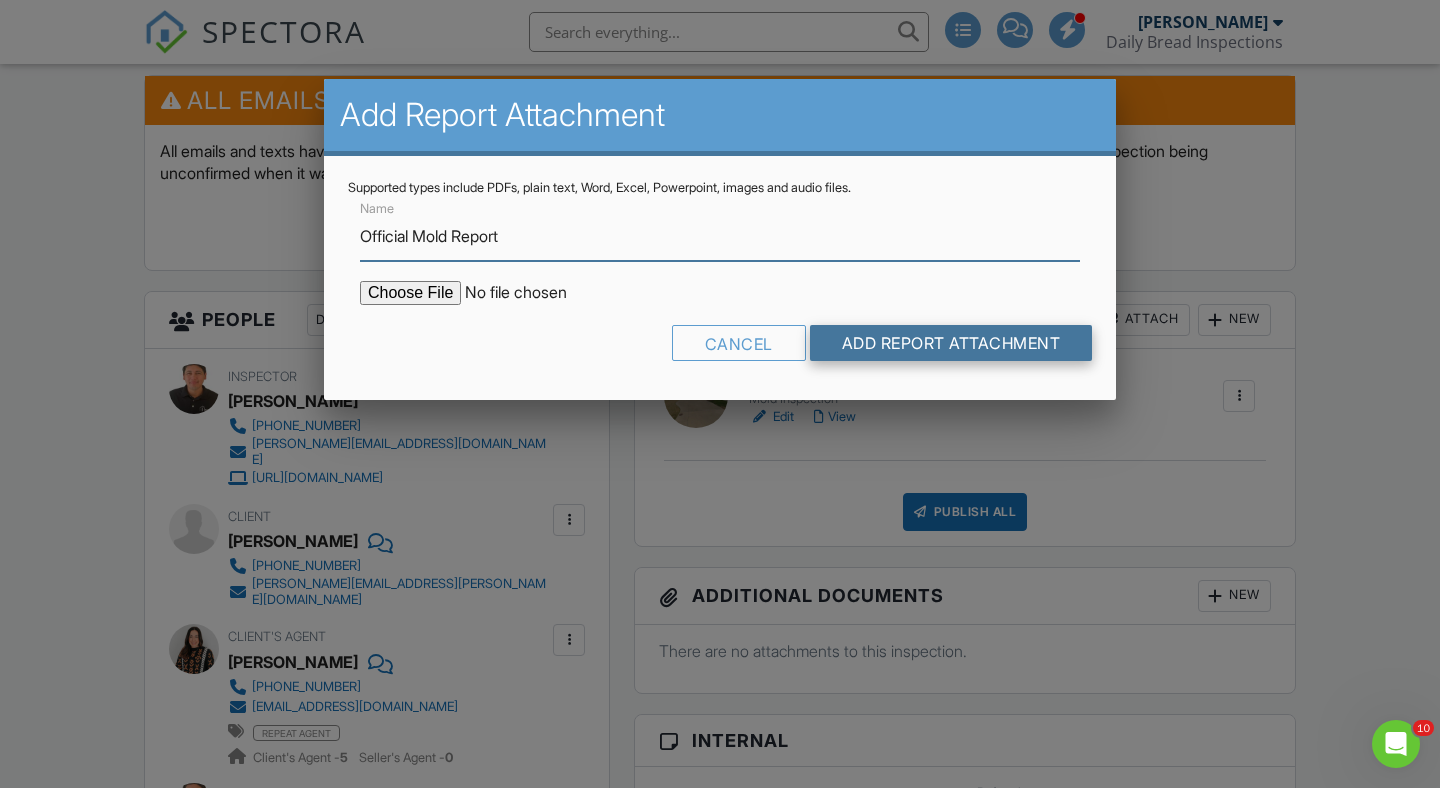type on "Official Mold Report" 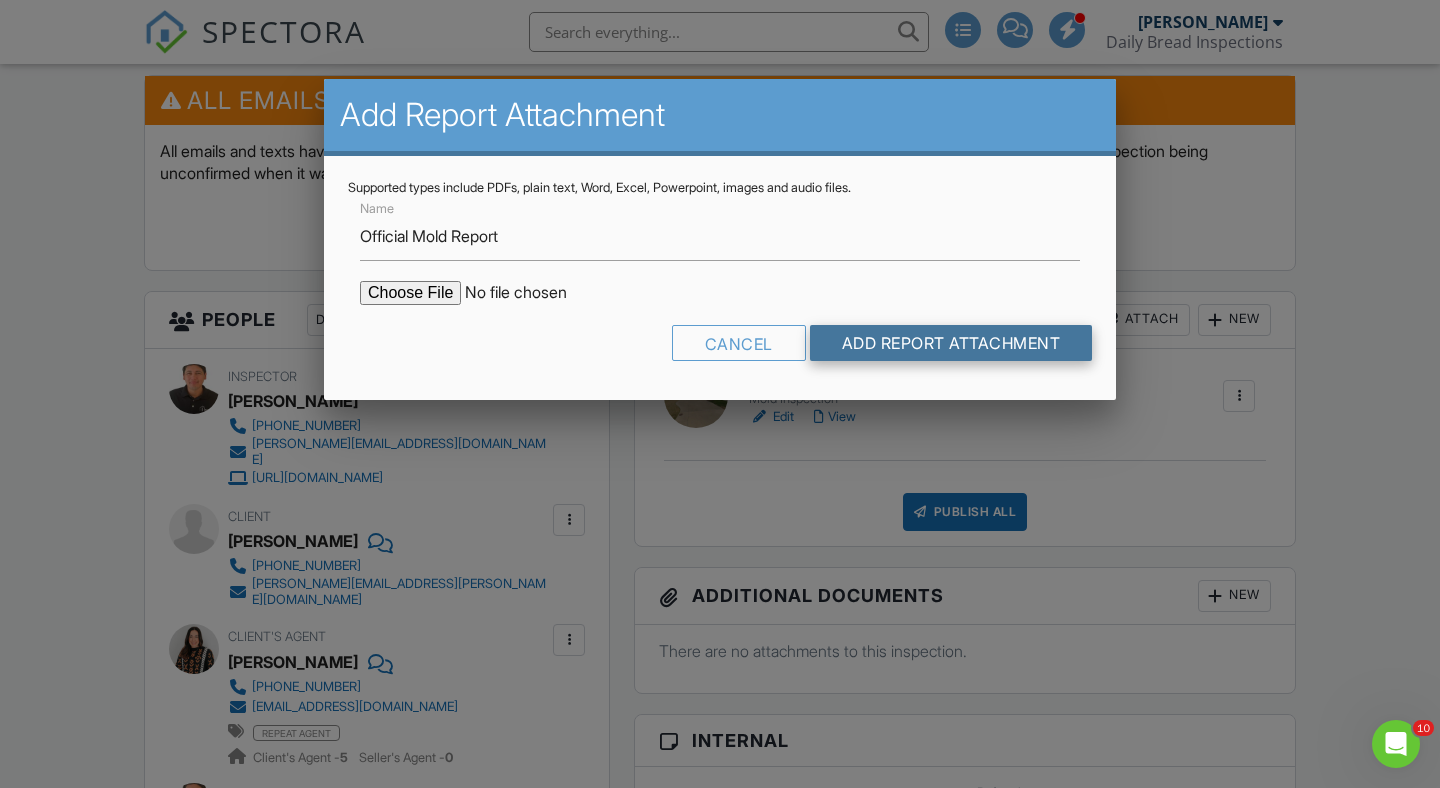 click on "Add Report Attachment" at bounding box center (951, 343) 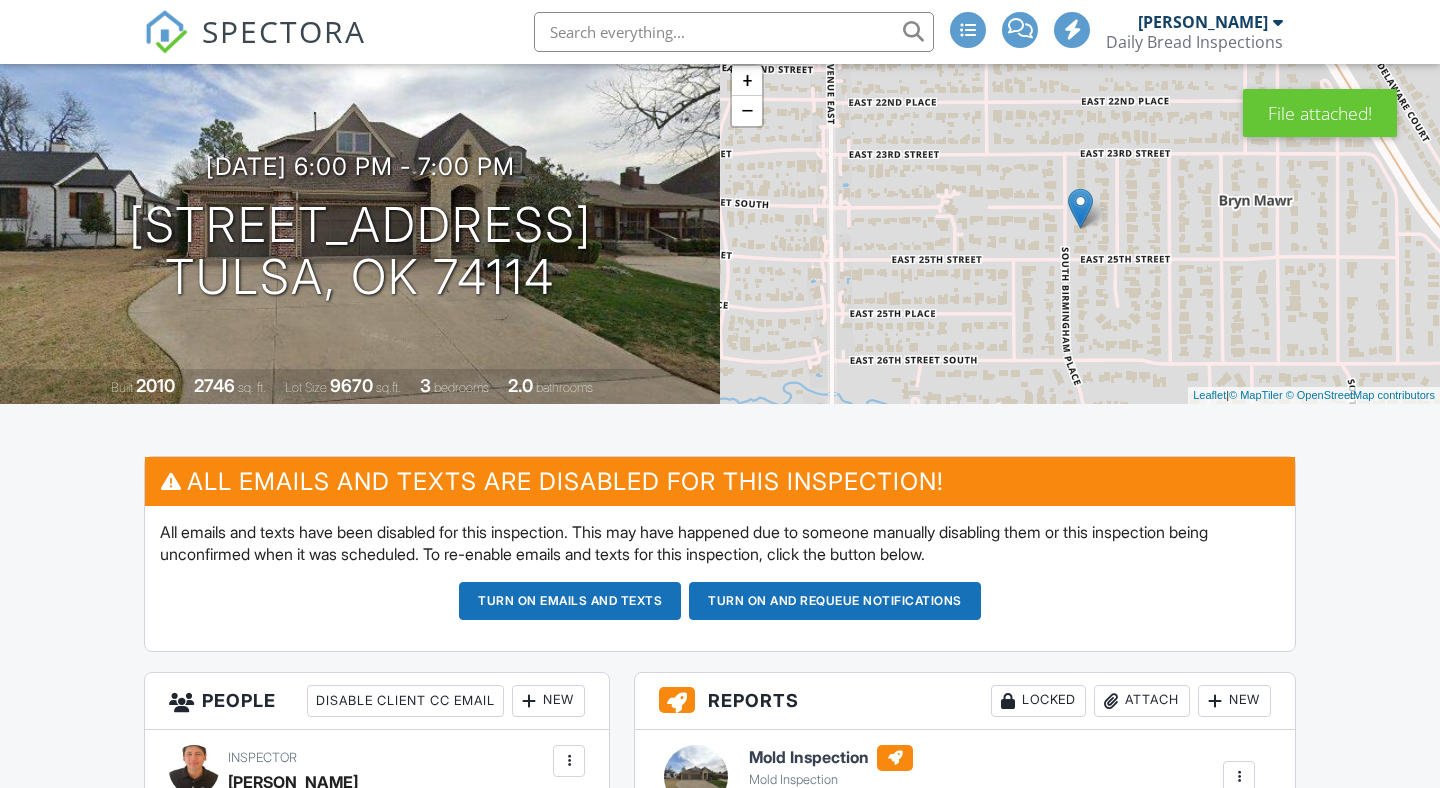 scroll, scrollTop: 153, scrollLeft: 0, axis: vertical 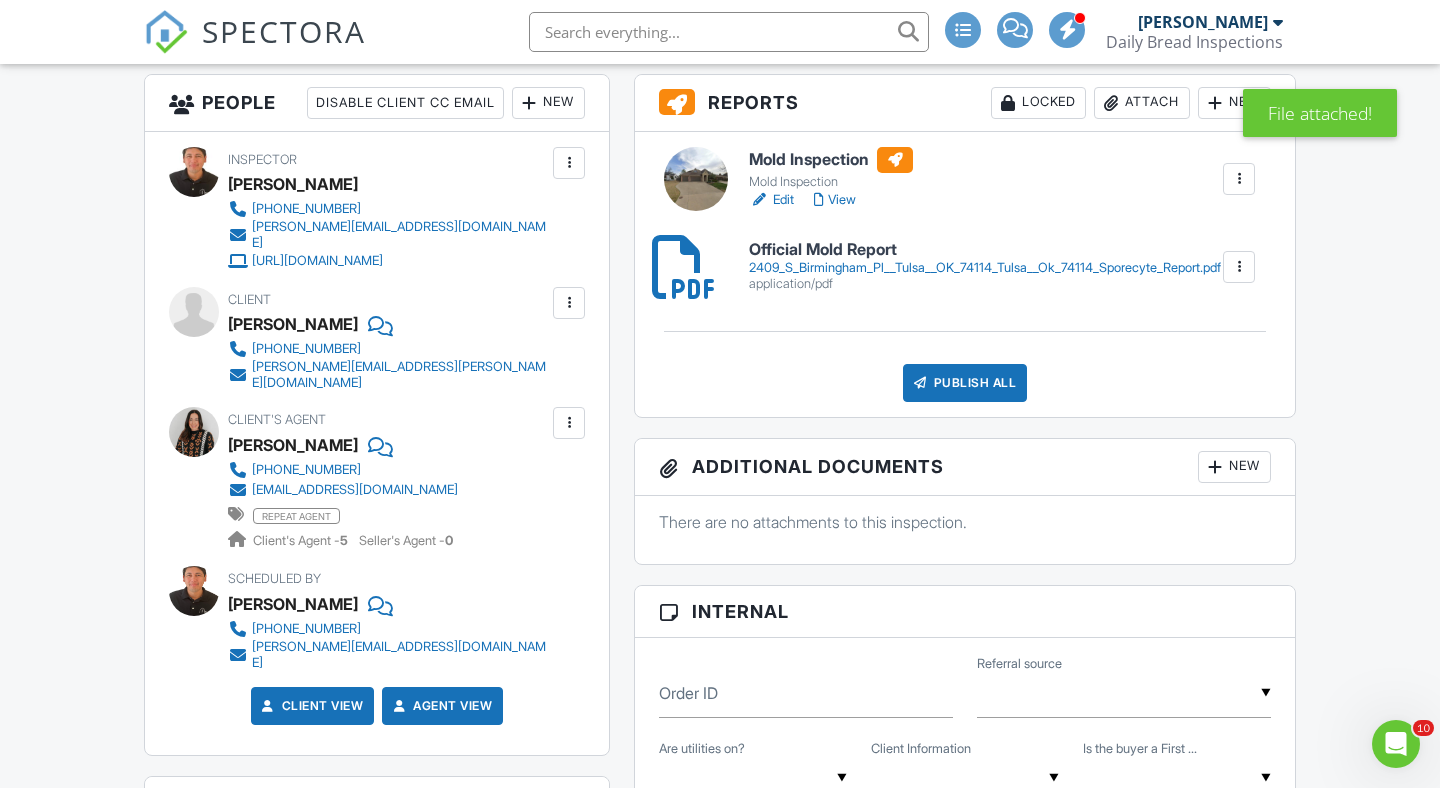 click on "Edit" at bounding box center (771, 200) 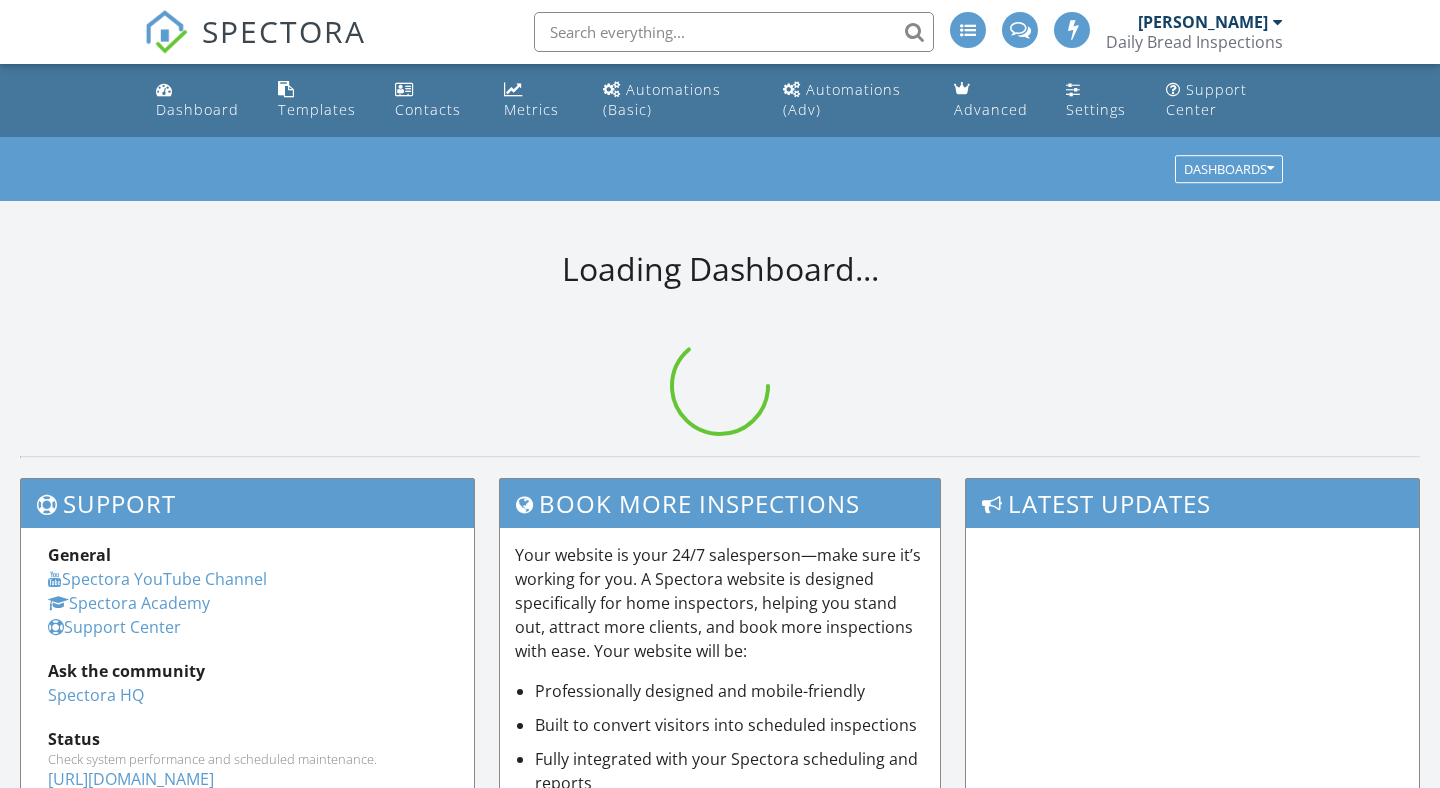 scroll, scrollTop: 0, scrollLeft: 0, axis: both 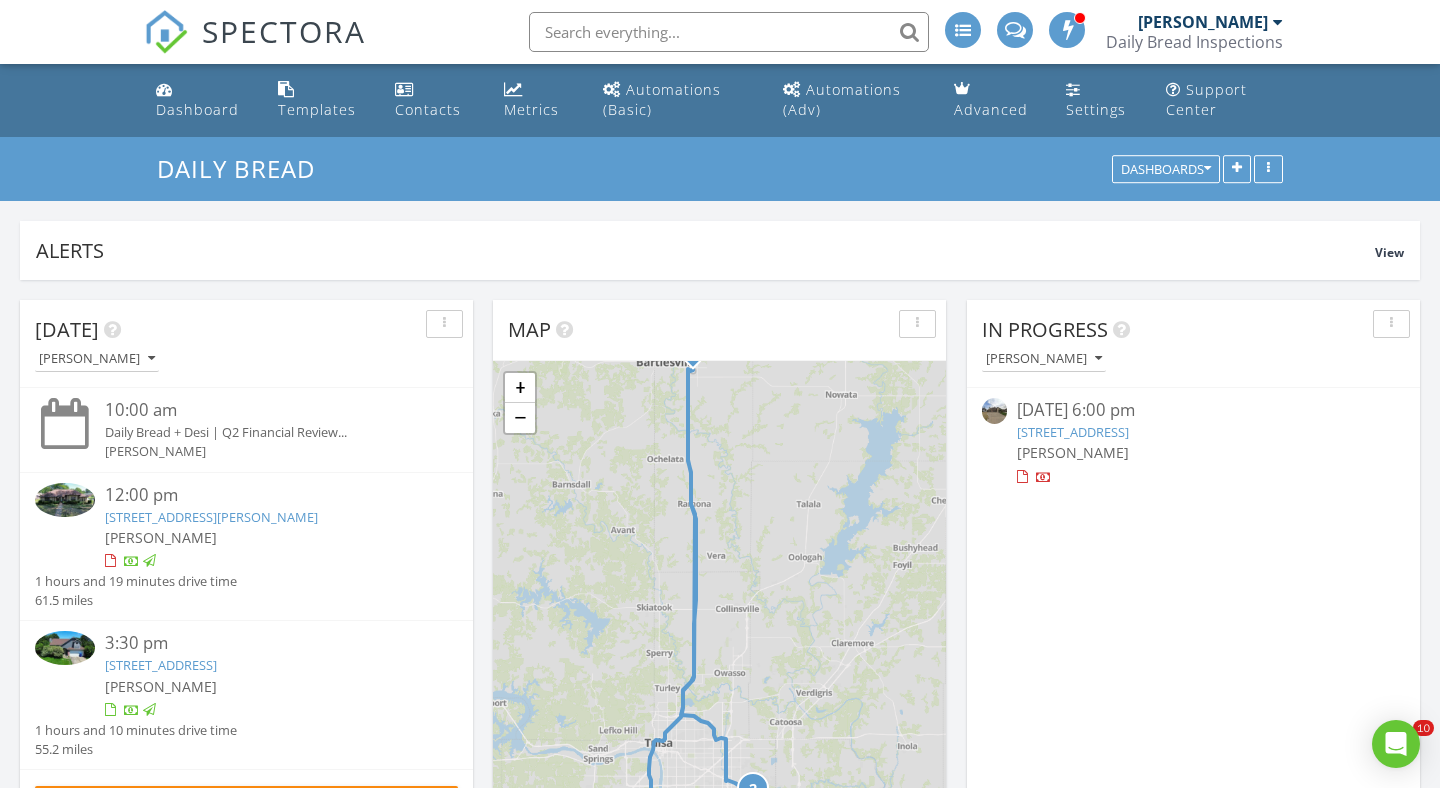 click on "2409 S Birmingham Pl, Tulsa, OK 74114" at bounding box center (1073, 432) 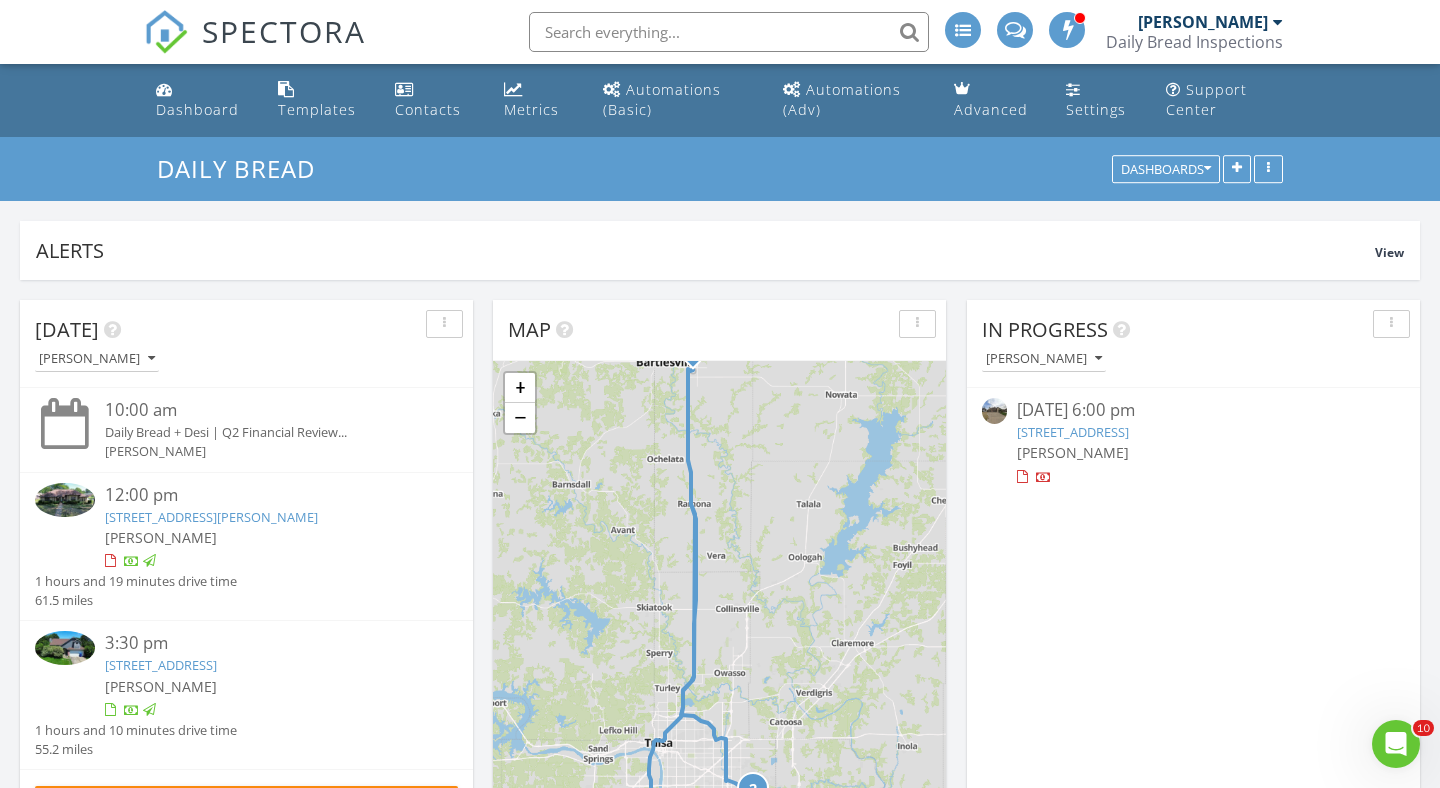 scroll, scrollTop: 0, scrollLeft: 0, axis: both 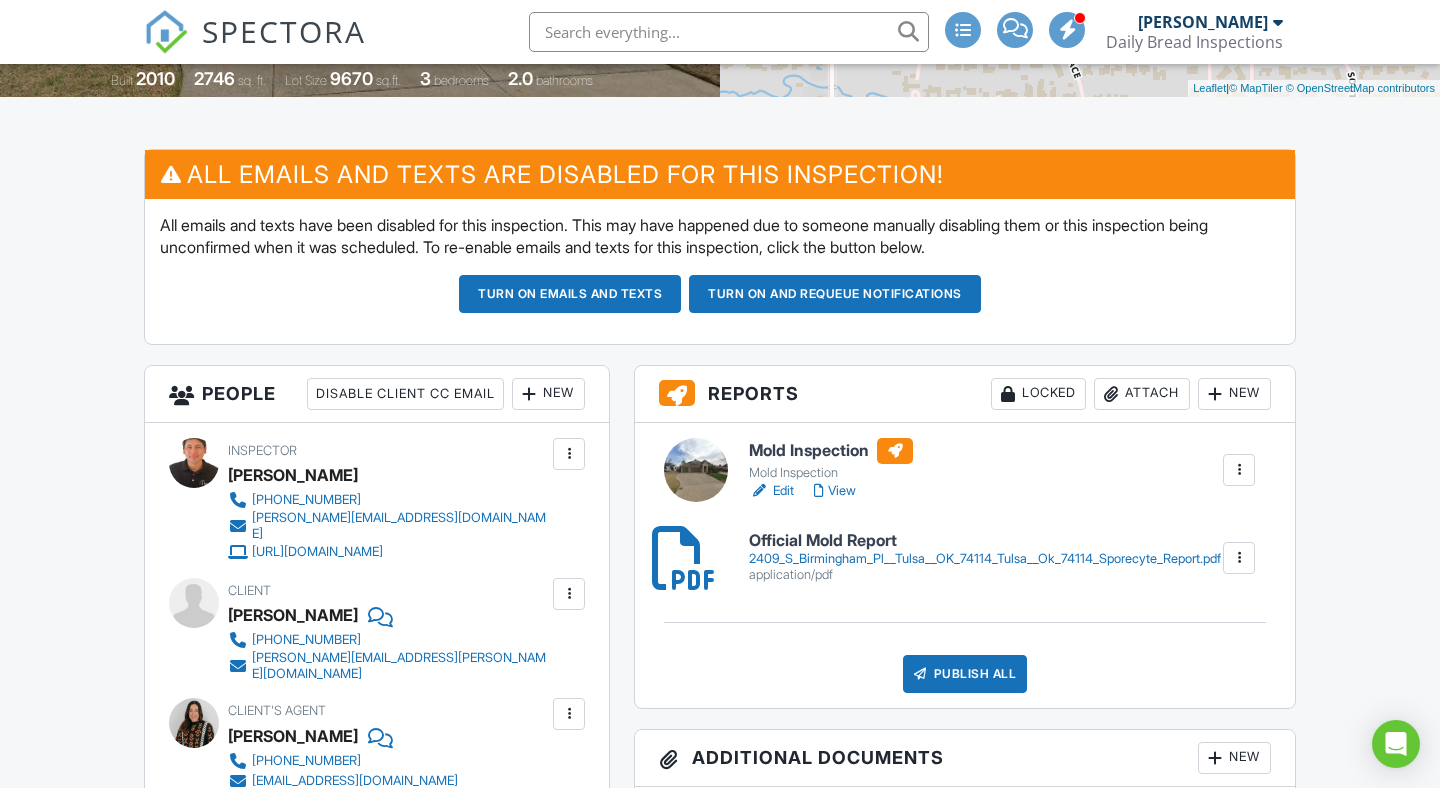 click on "Publish All" at bounding box center [965, 674] 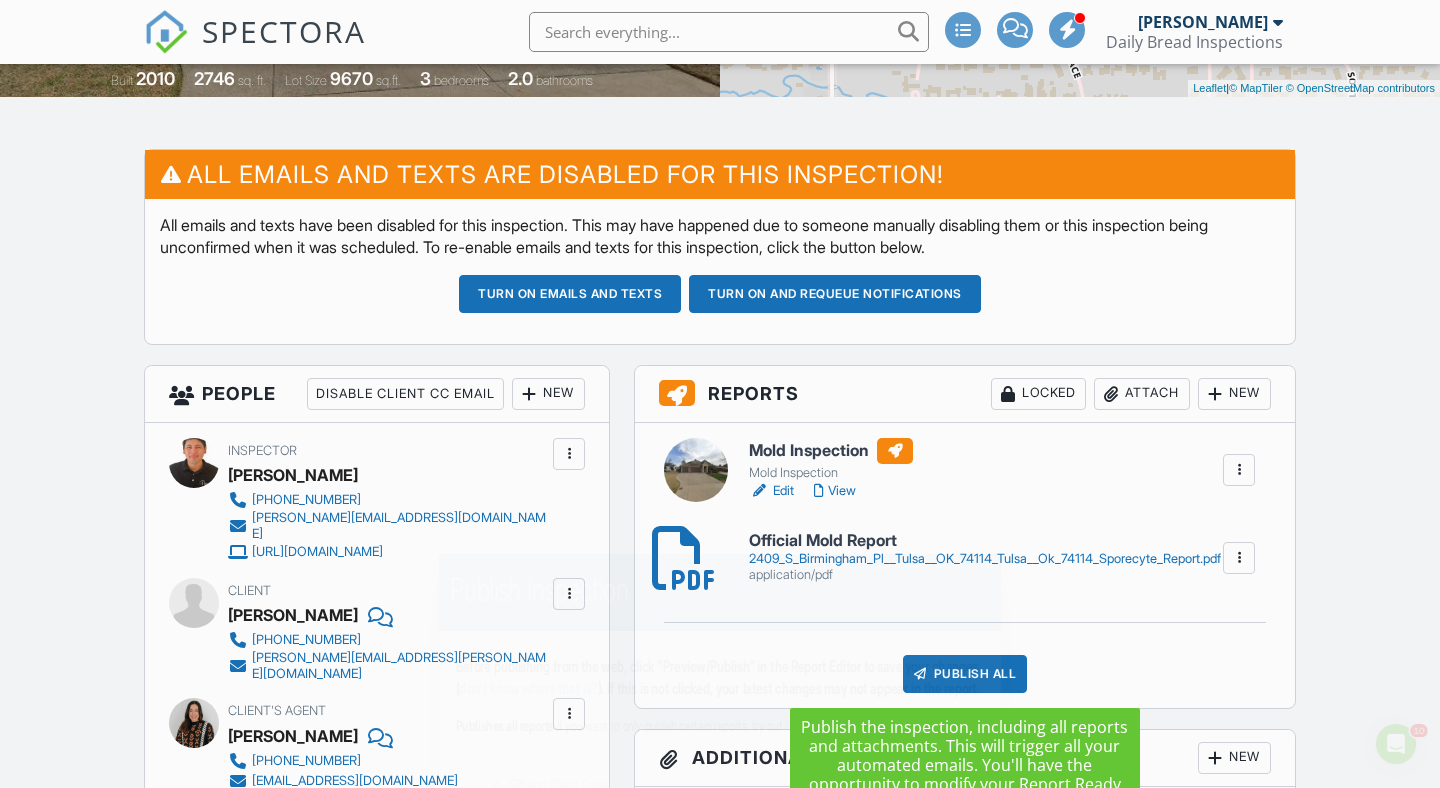 scroll, scrollTop: 0, scrollLeft: 0, axis: both 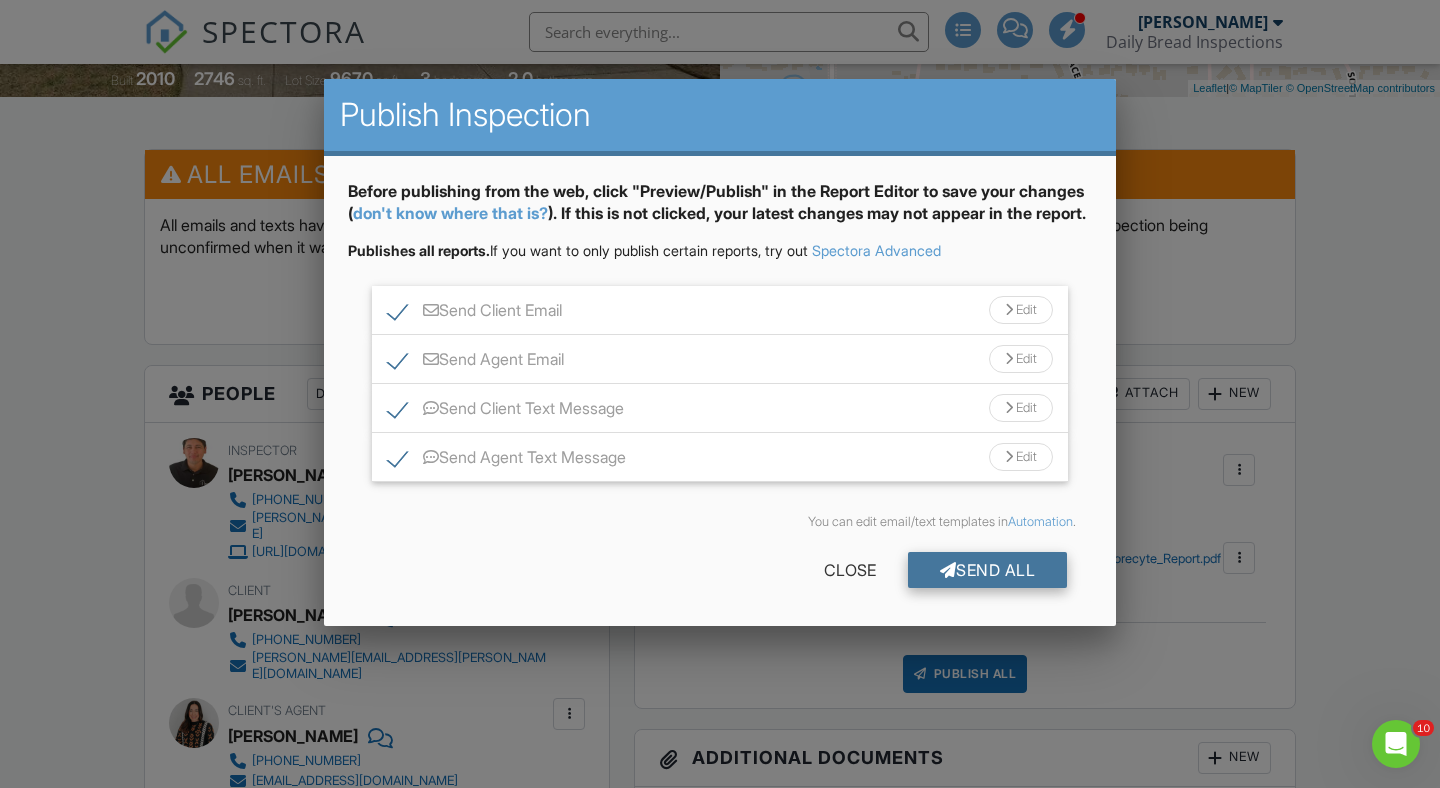 click on "Send All" at bounding box center (988, 570) 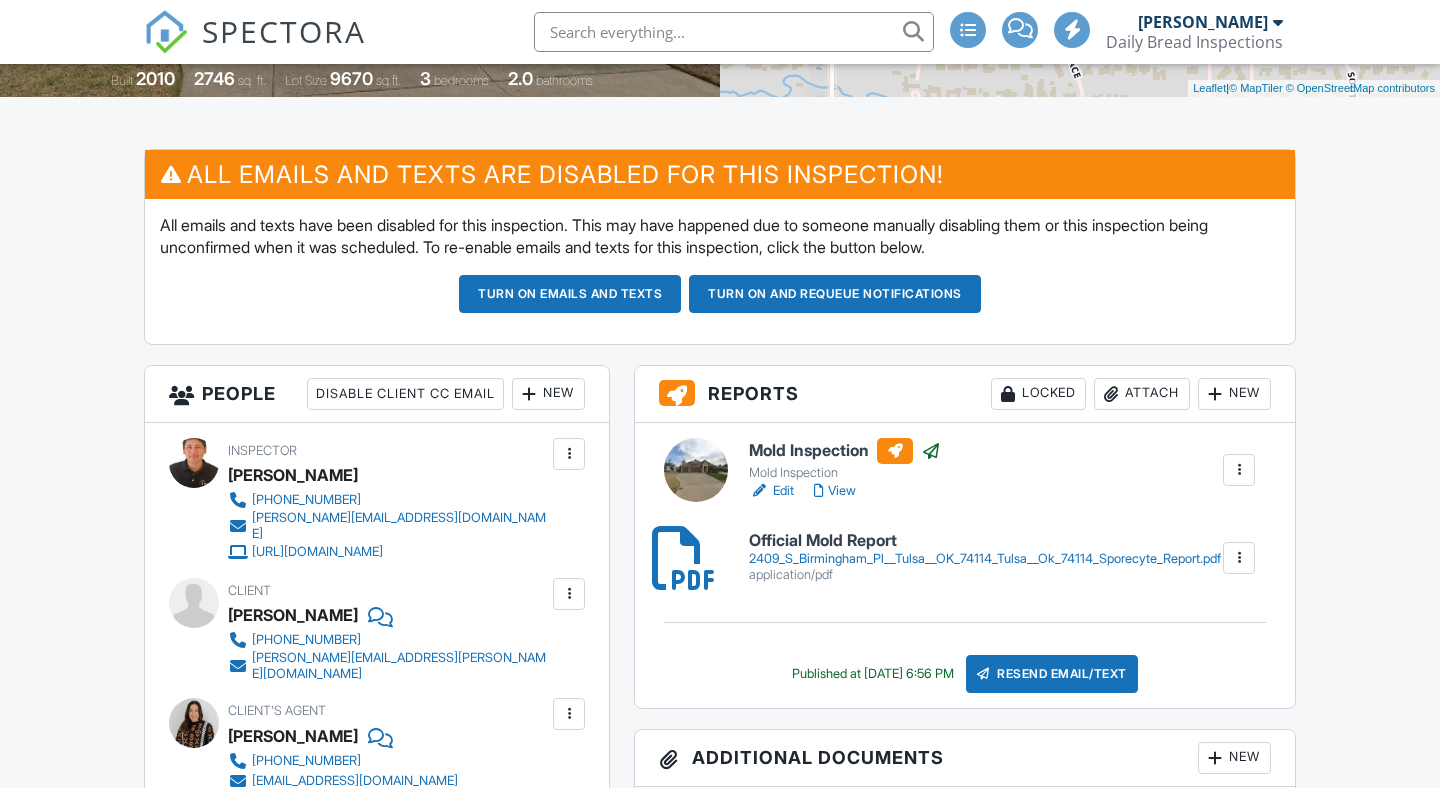 scroll, scrollTop: 148, scrollLeft: 0, axis: vertical 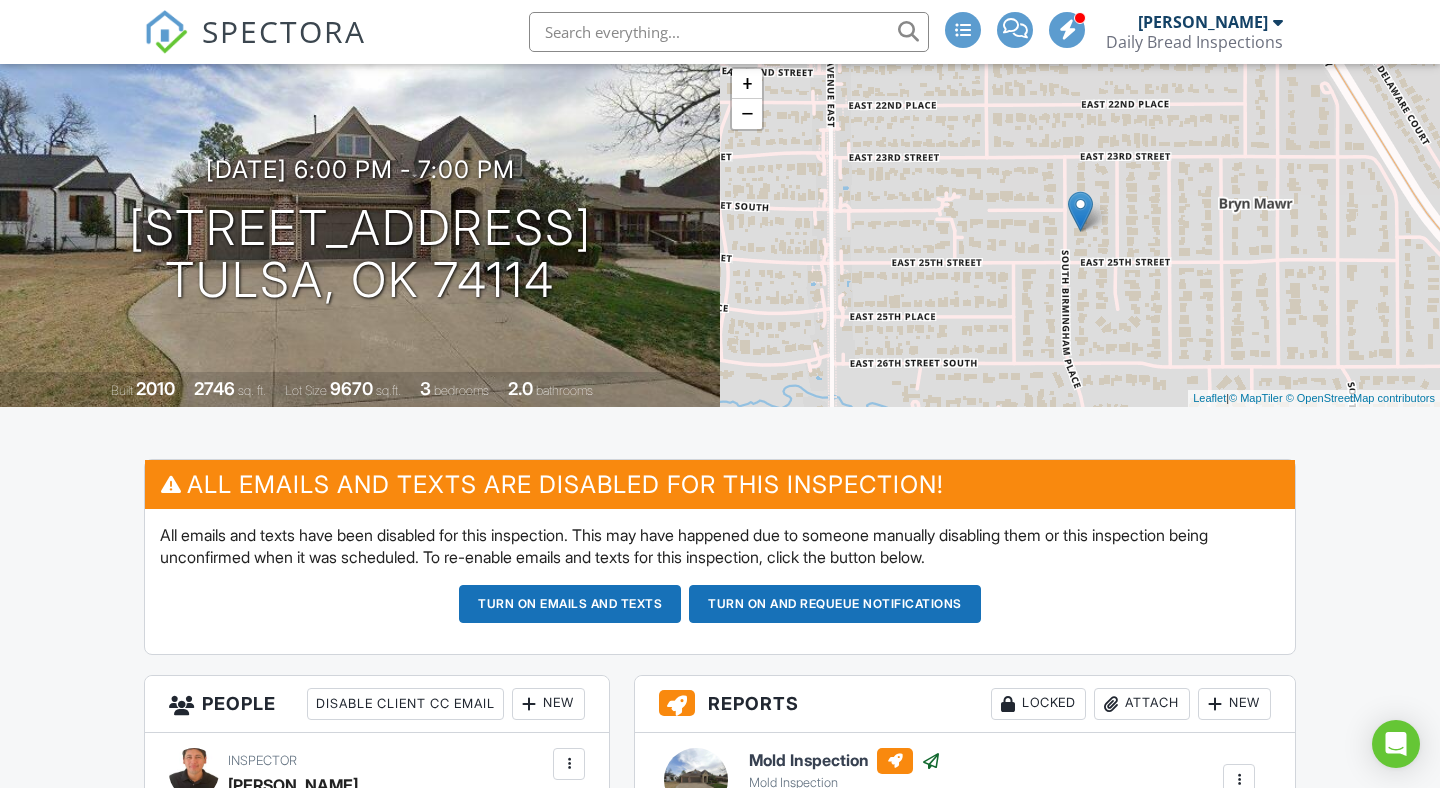 click on "SPECTORA" at bounding box center [284, 31] 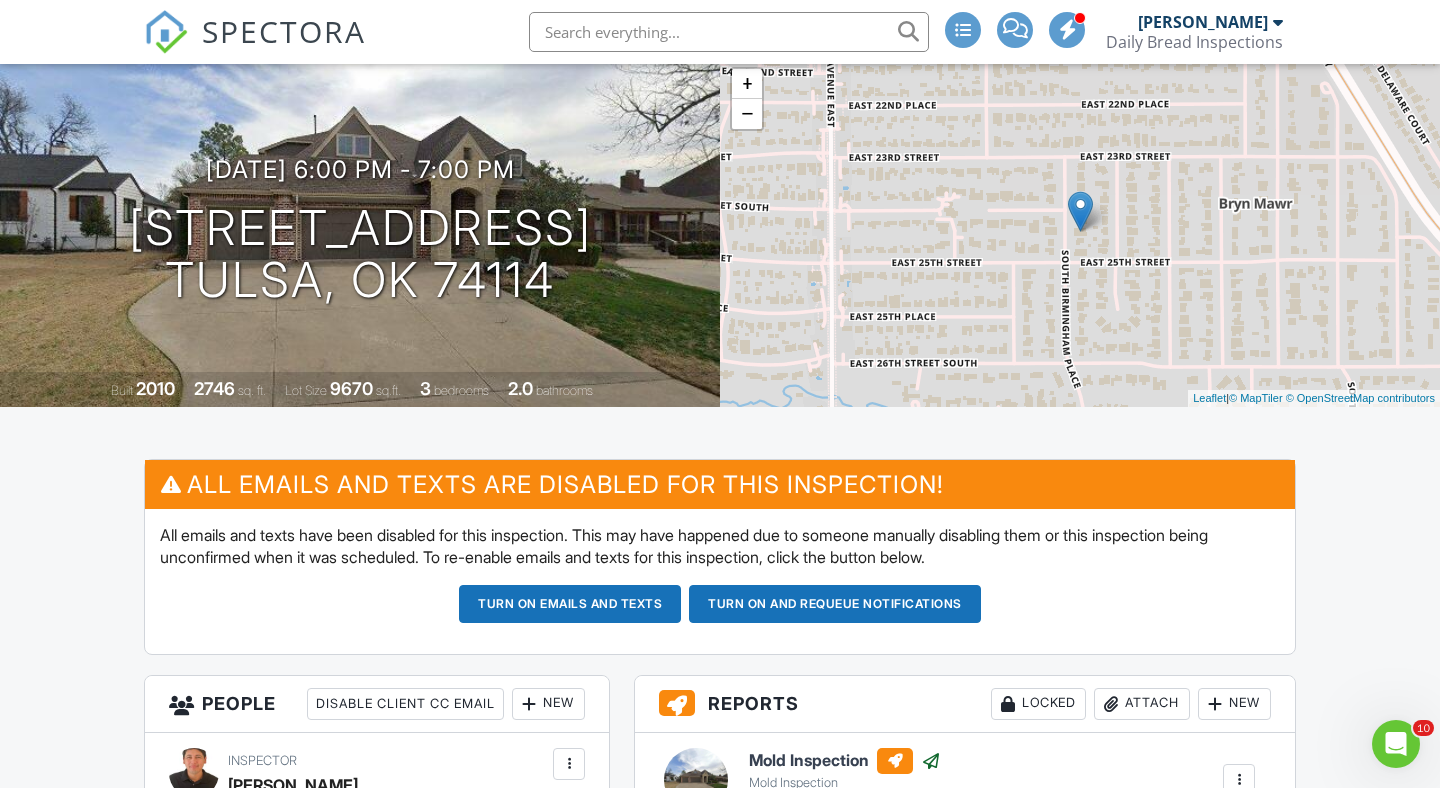 scroll, scrollTop: 0, scrollLeft: 0, axis: both 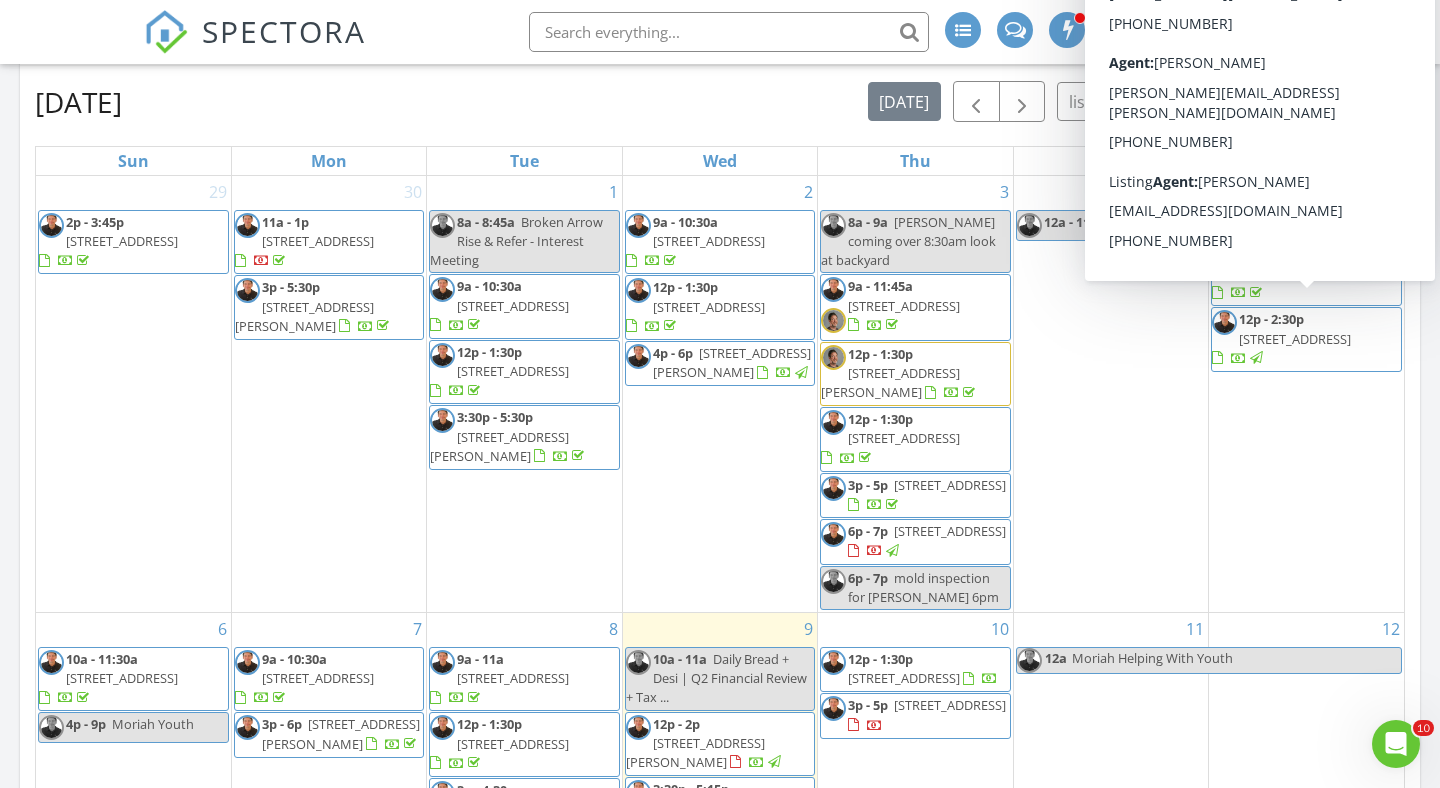 click on "[STREET_ADDRESS]" at bounding box center (1295, 339) 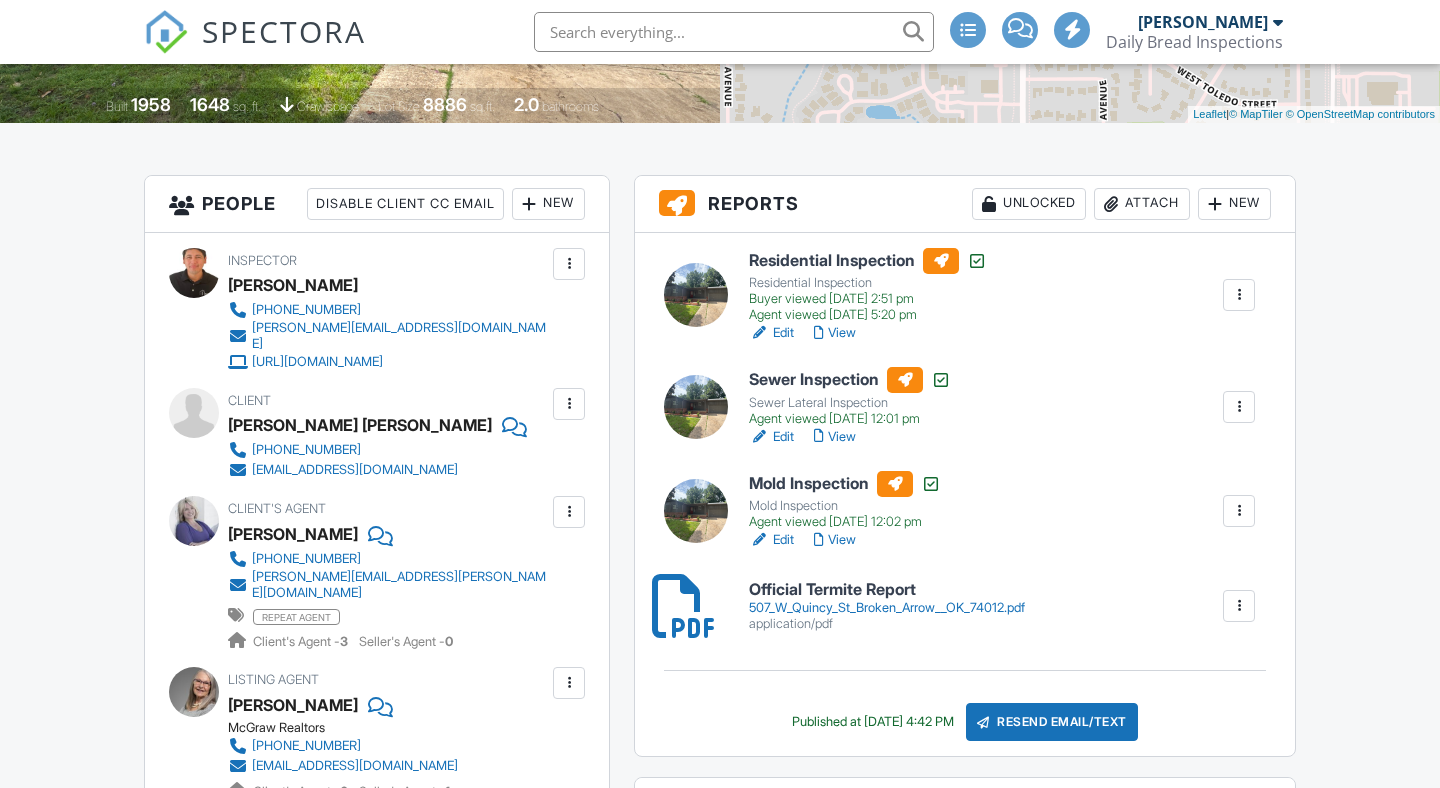 scroll, scrollTop: 475, scrollLeft: 0, axis: vertical 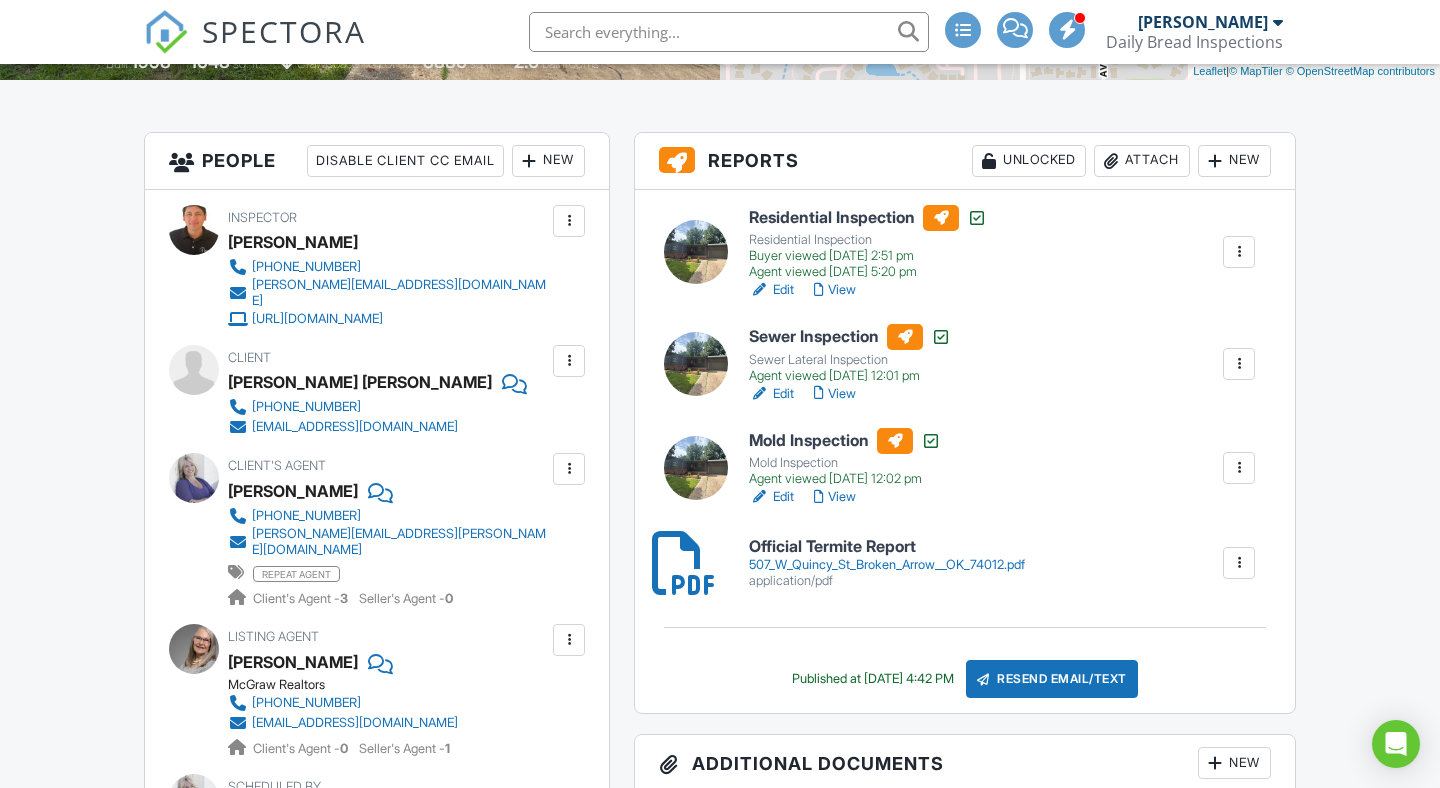 click on "Edit" at bounding box center (771, 497) 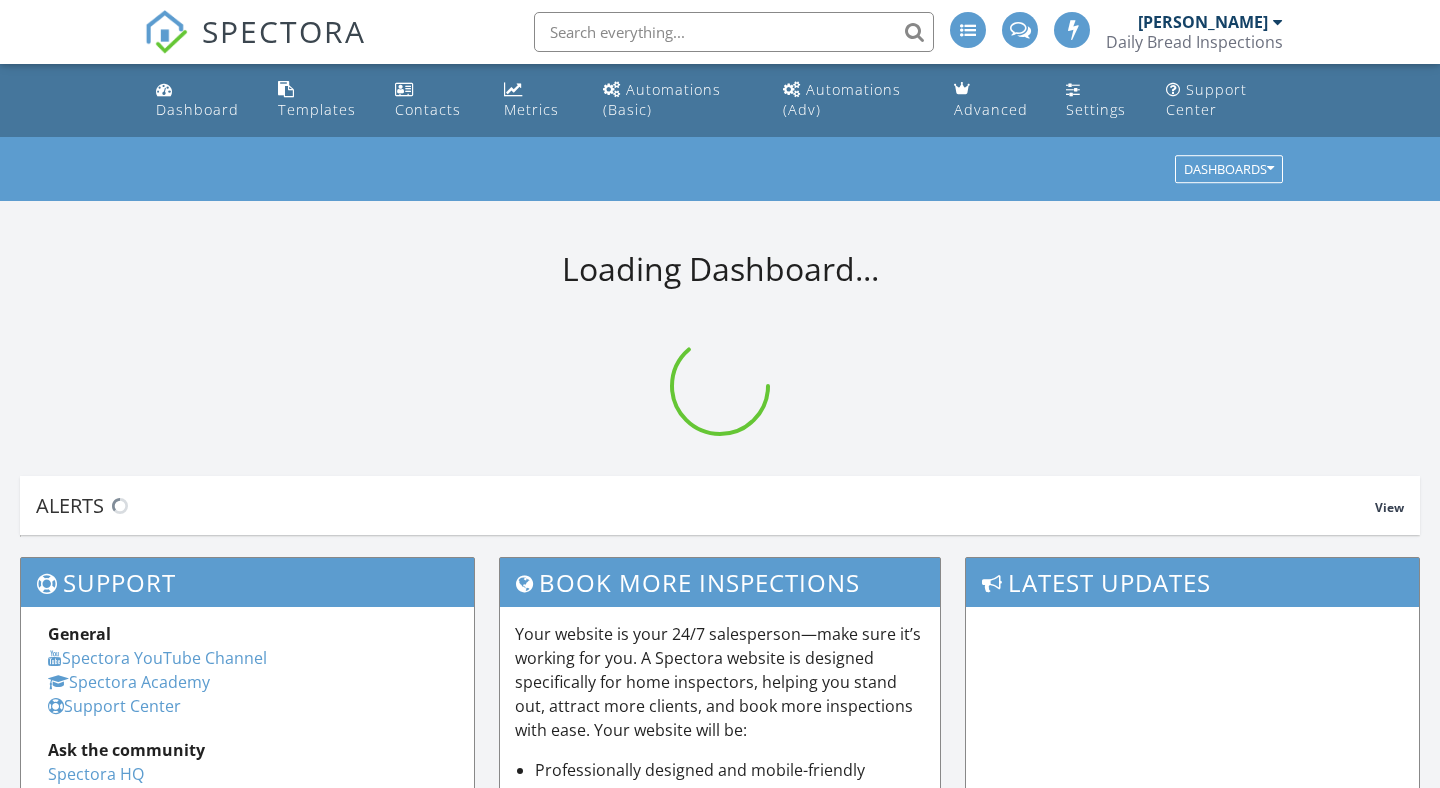 scroll, scrollTop: 0, scrollLeft: 0, axis: both 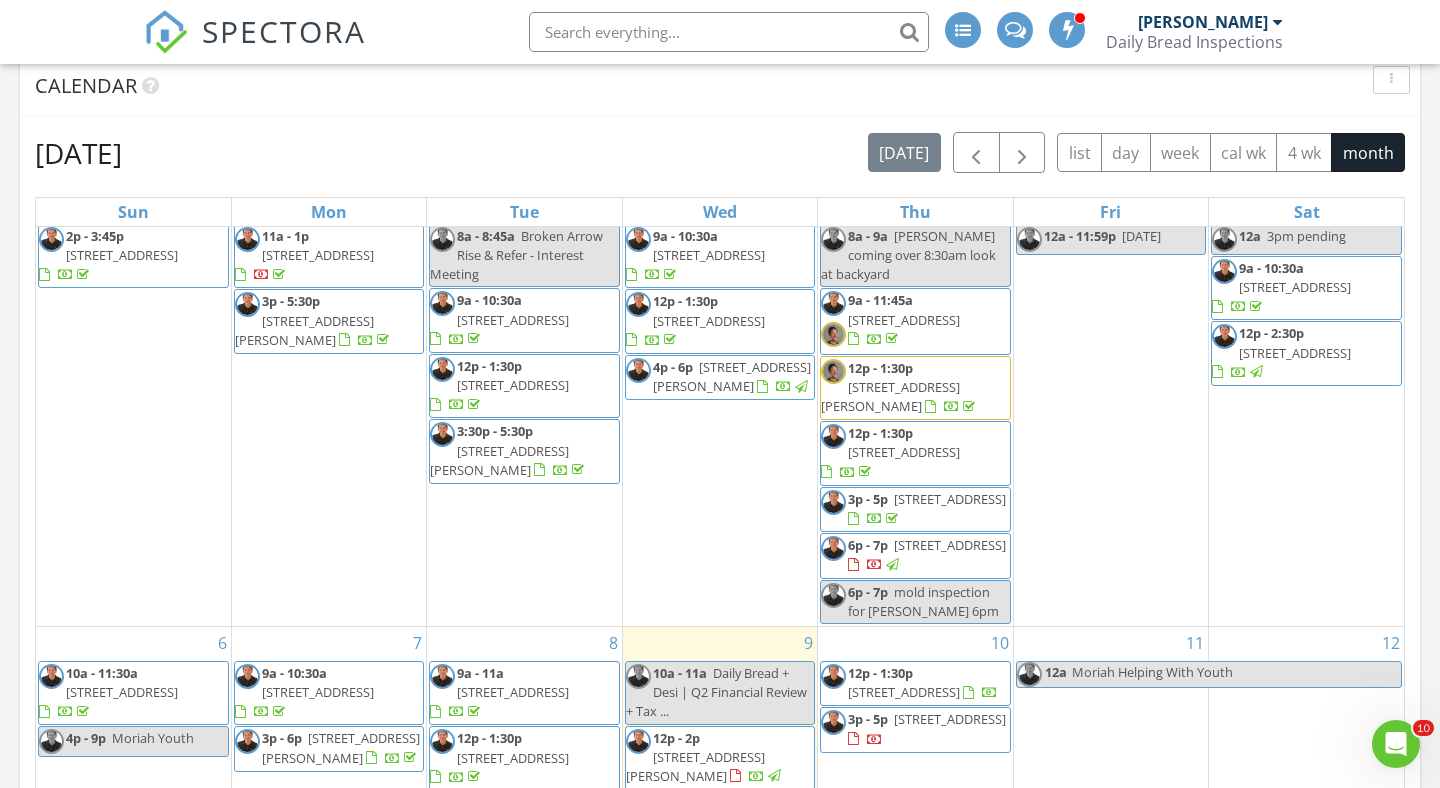 click on "12p - 2:30p
507 W Quincy St, Broken Arrow 74012" at bounding box center (1281, 352) 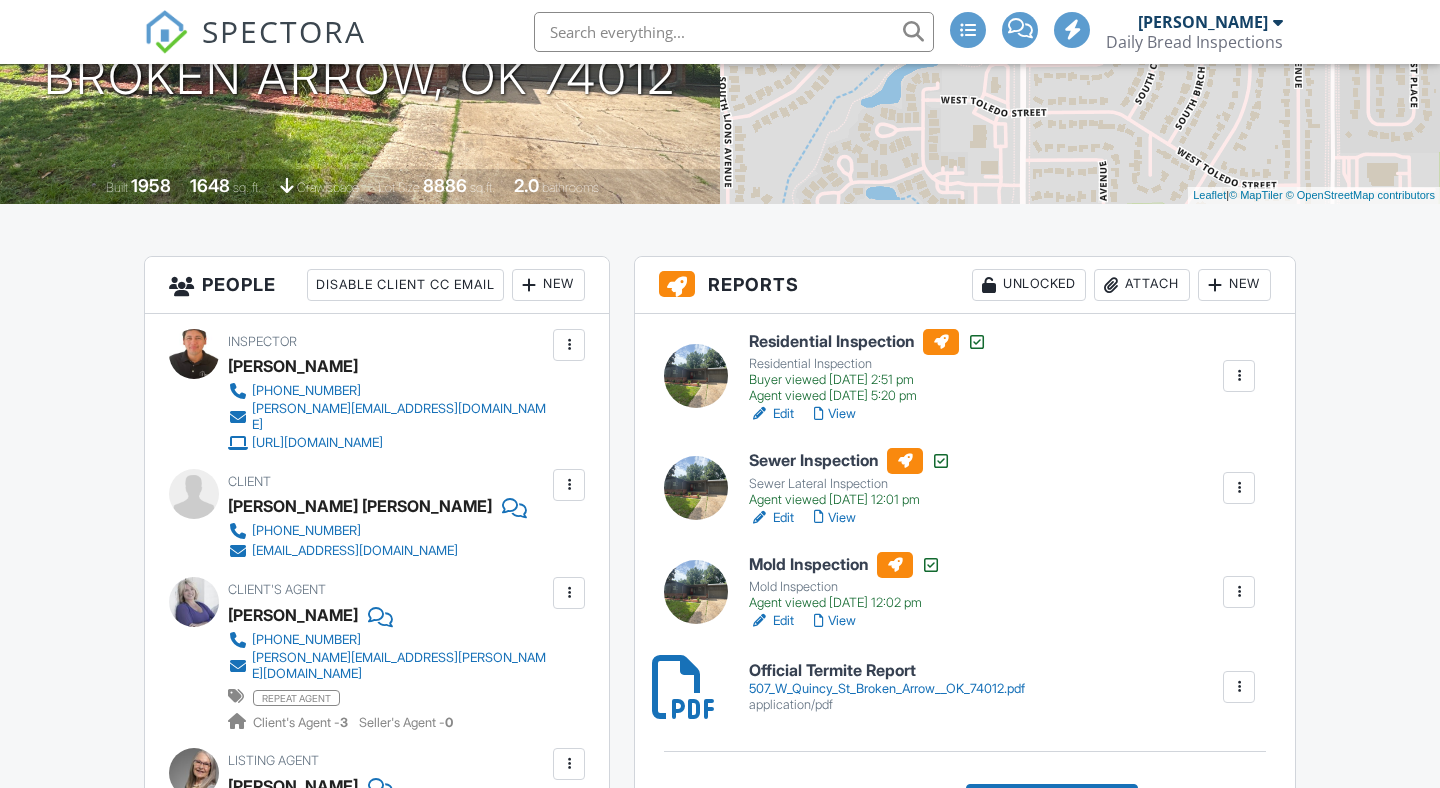 scroll, scrollTop: 351, scrollLeft: 0, axis: vertical 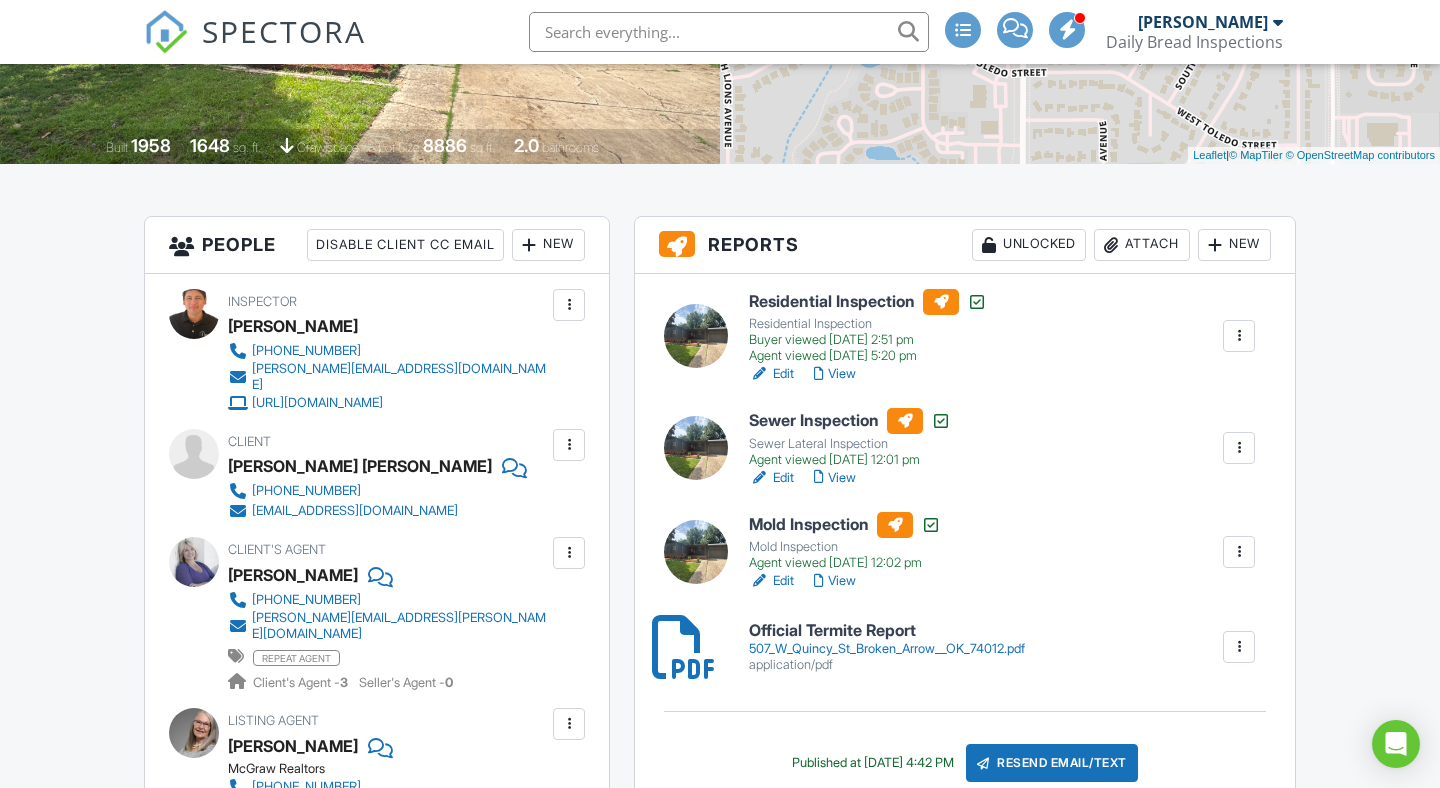 click on "Attach" at bounding box center [1142, 245] 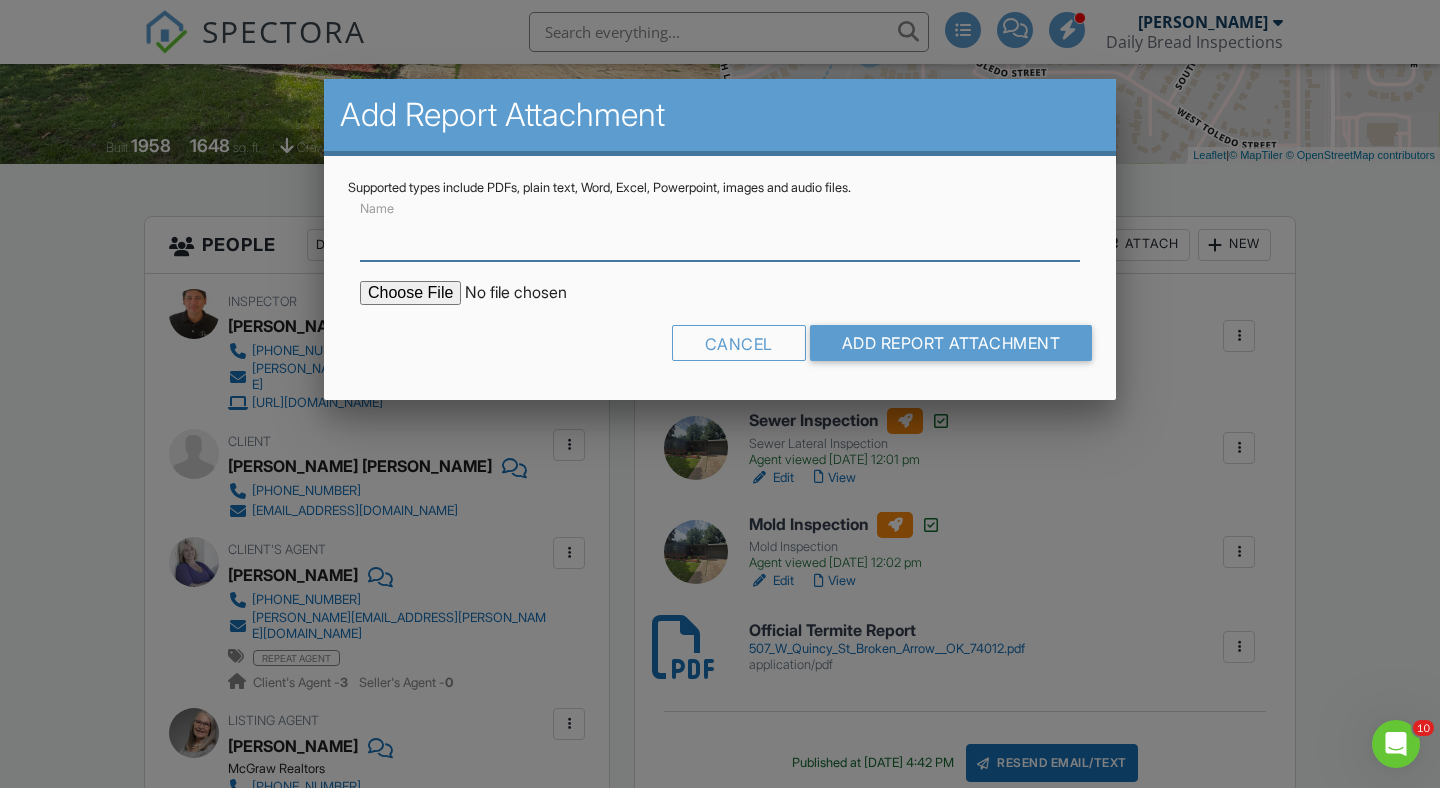 scroll, scrollTop: 0, scrollLeft: 0, axis: both 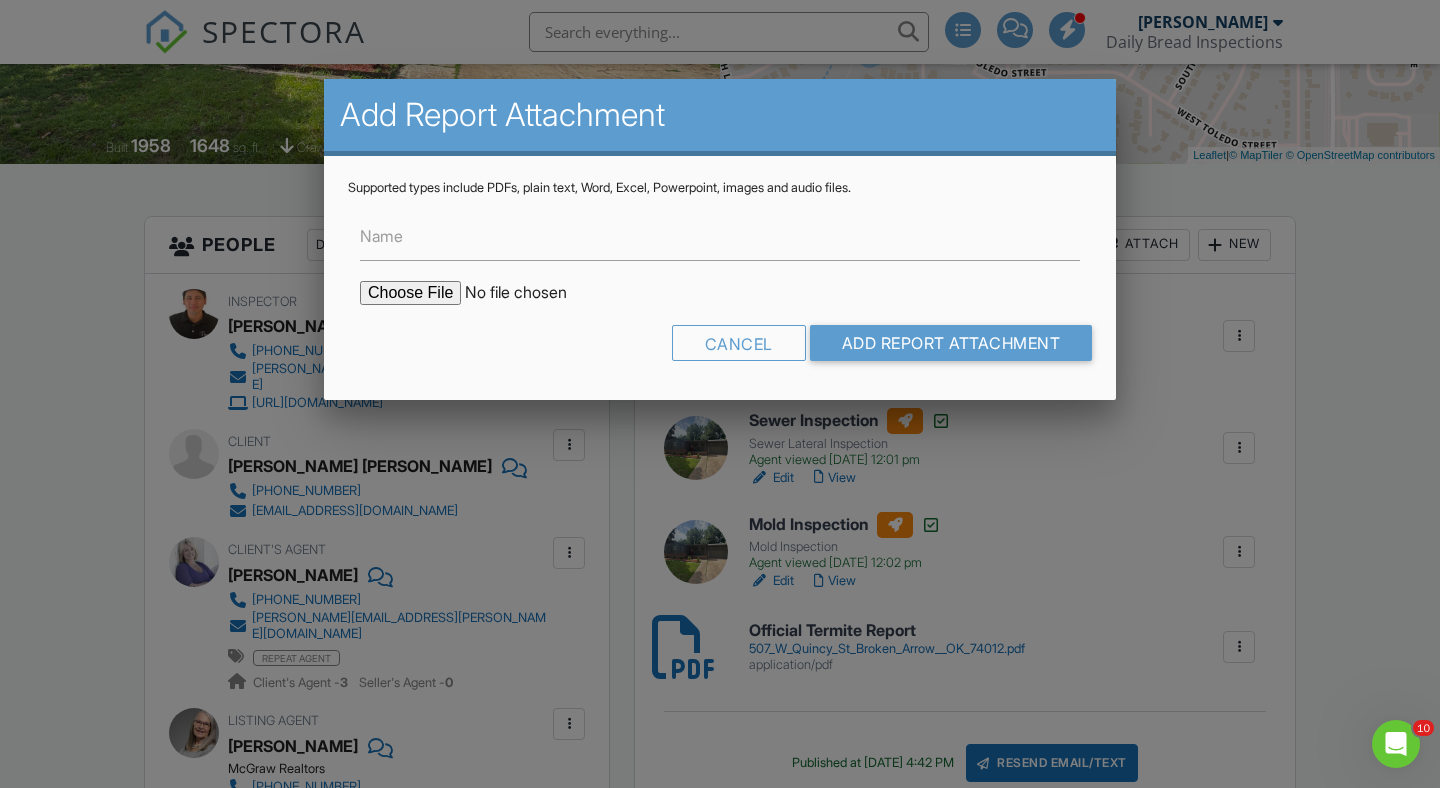 click at bounding box center (530, 293) 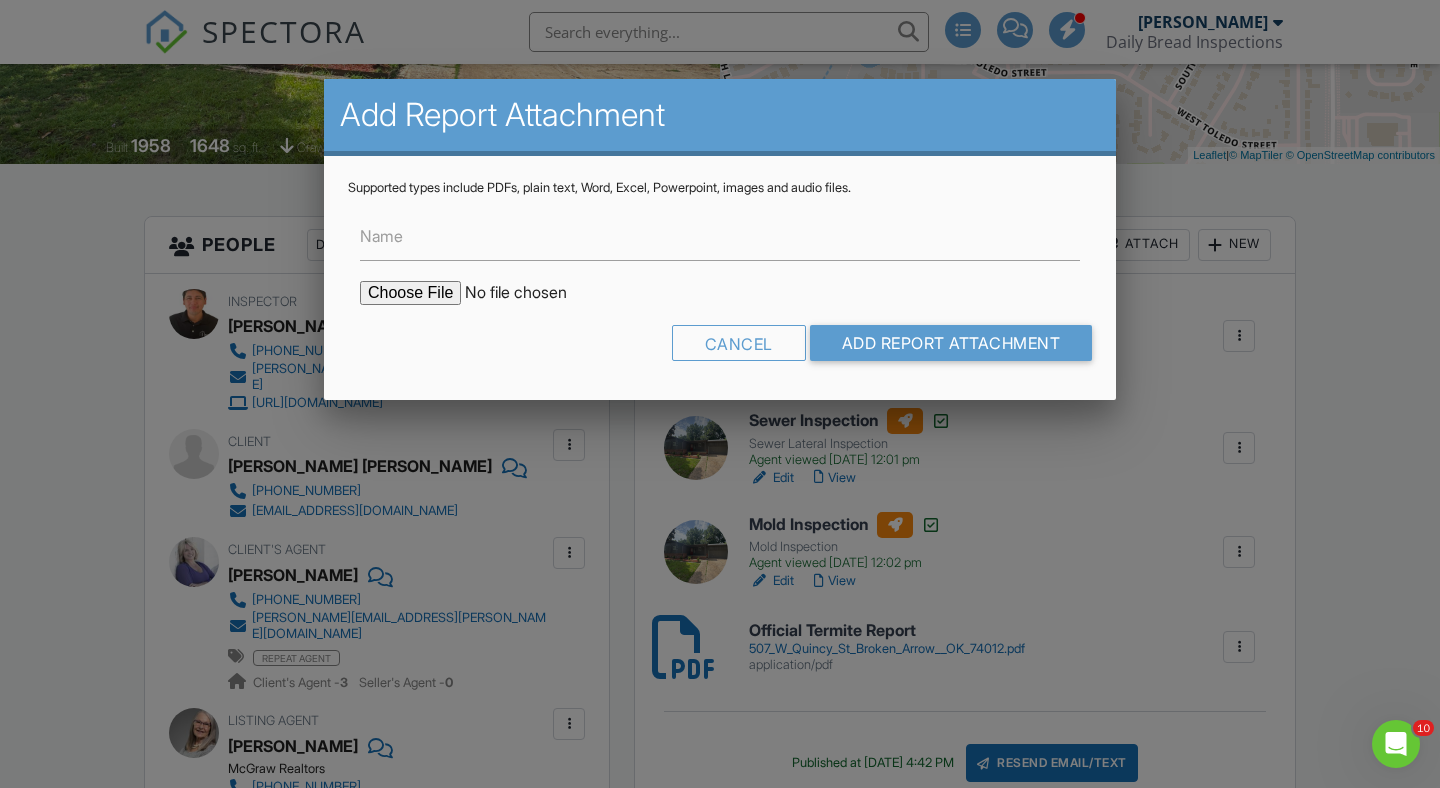 click at bounding box center (530, 293) 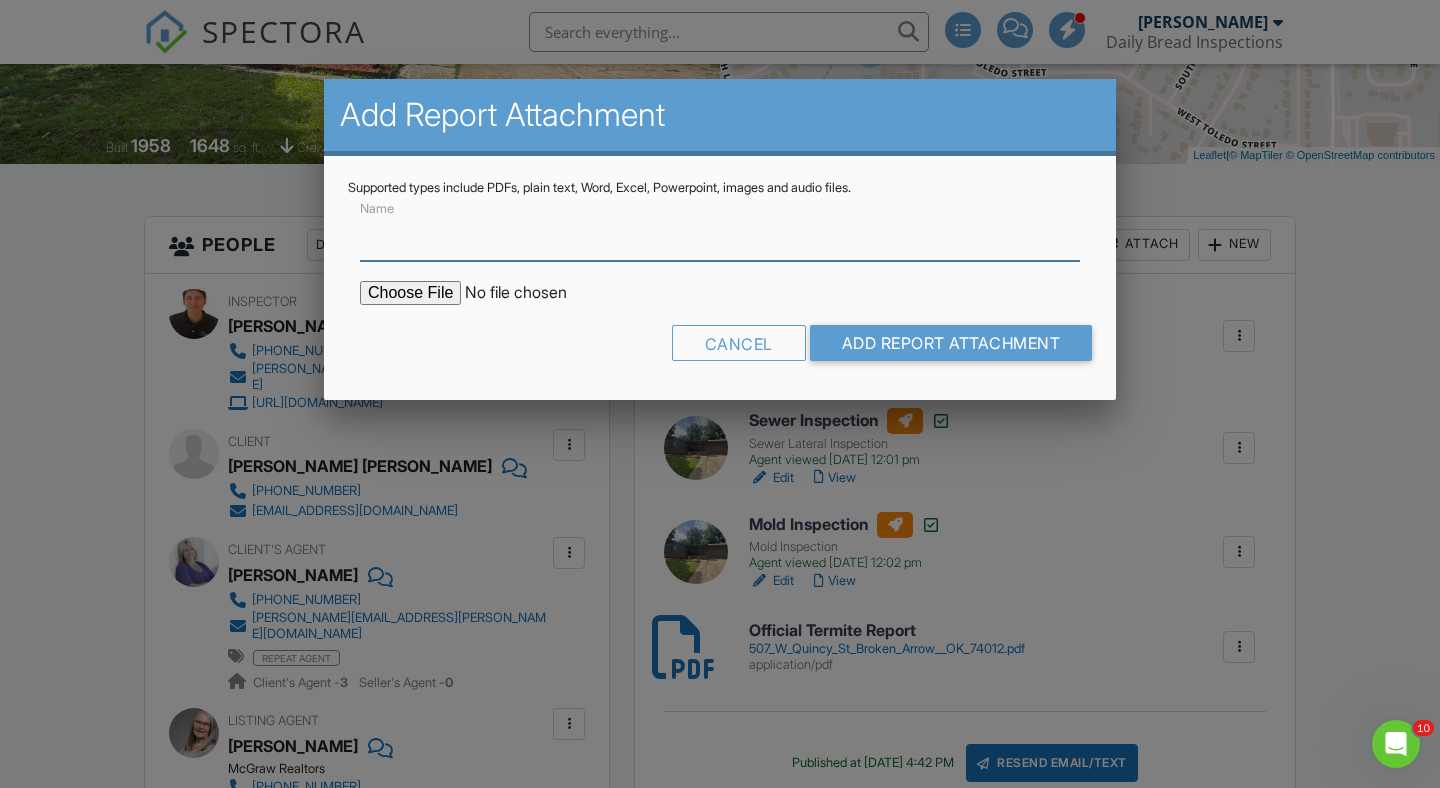click on "Name" at bounding box center [720, 236] 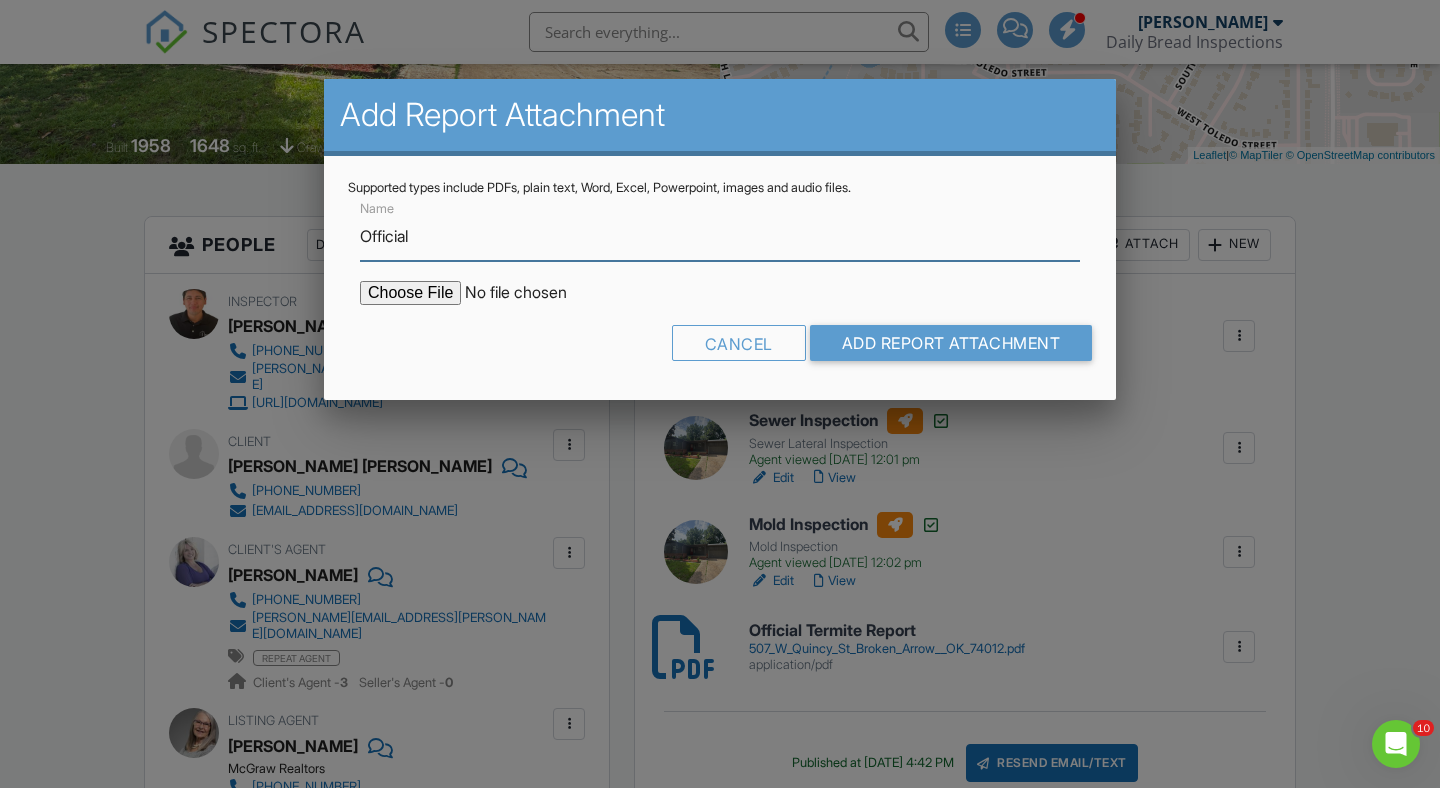 type on "Official Mold Report" 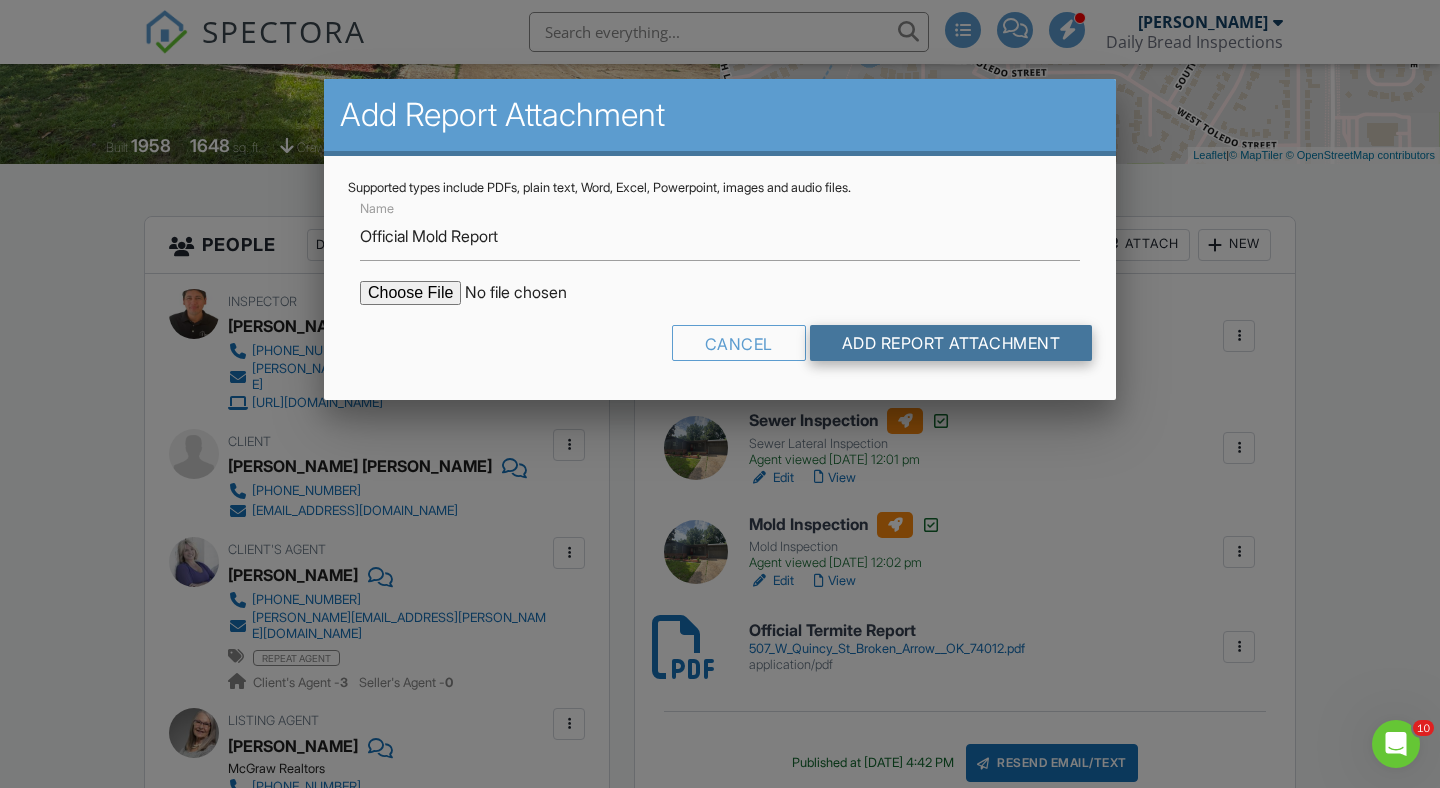 click on "Add Report Attachment" at bounding box center (951, 343) 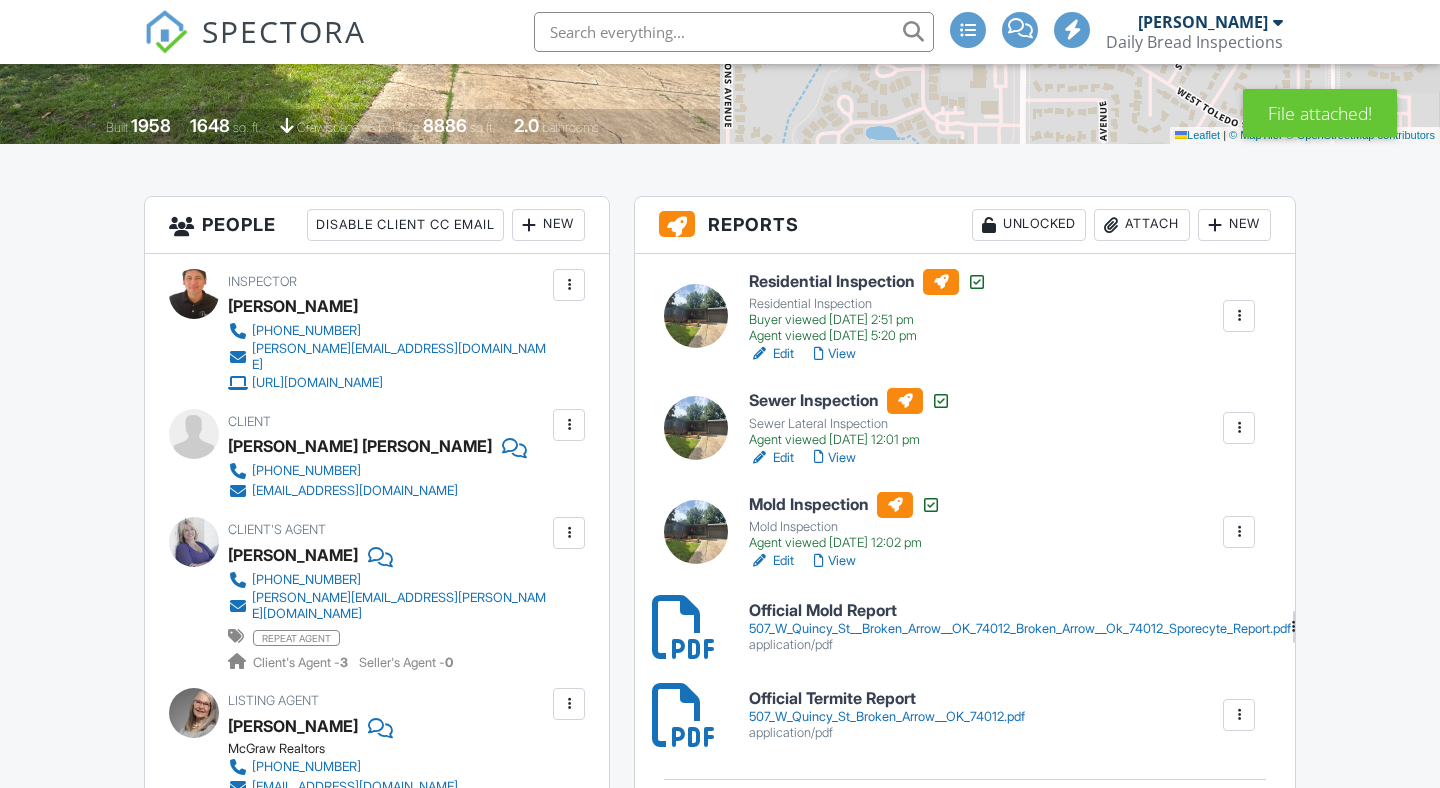 scroll, scrollTop: 411, scrollLeft: 0, axis: vertical 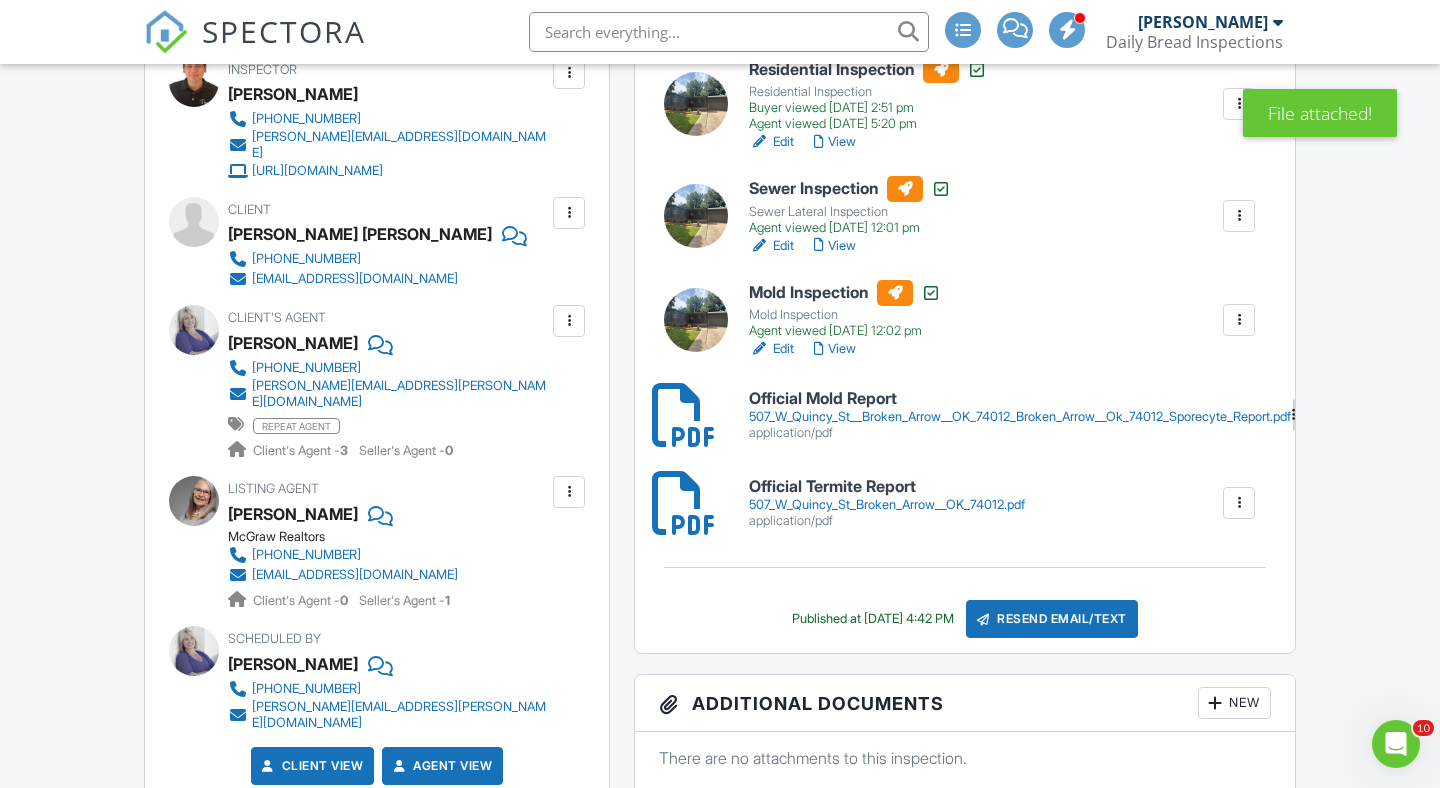 click on "Resend Email/Text" at bounding box center [1052, 619] 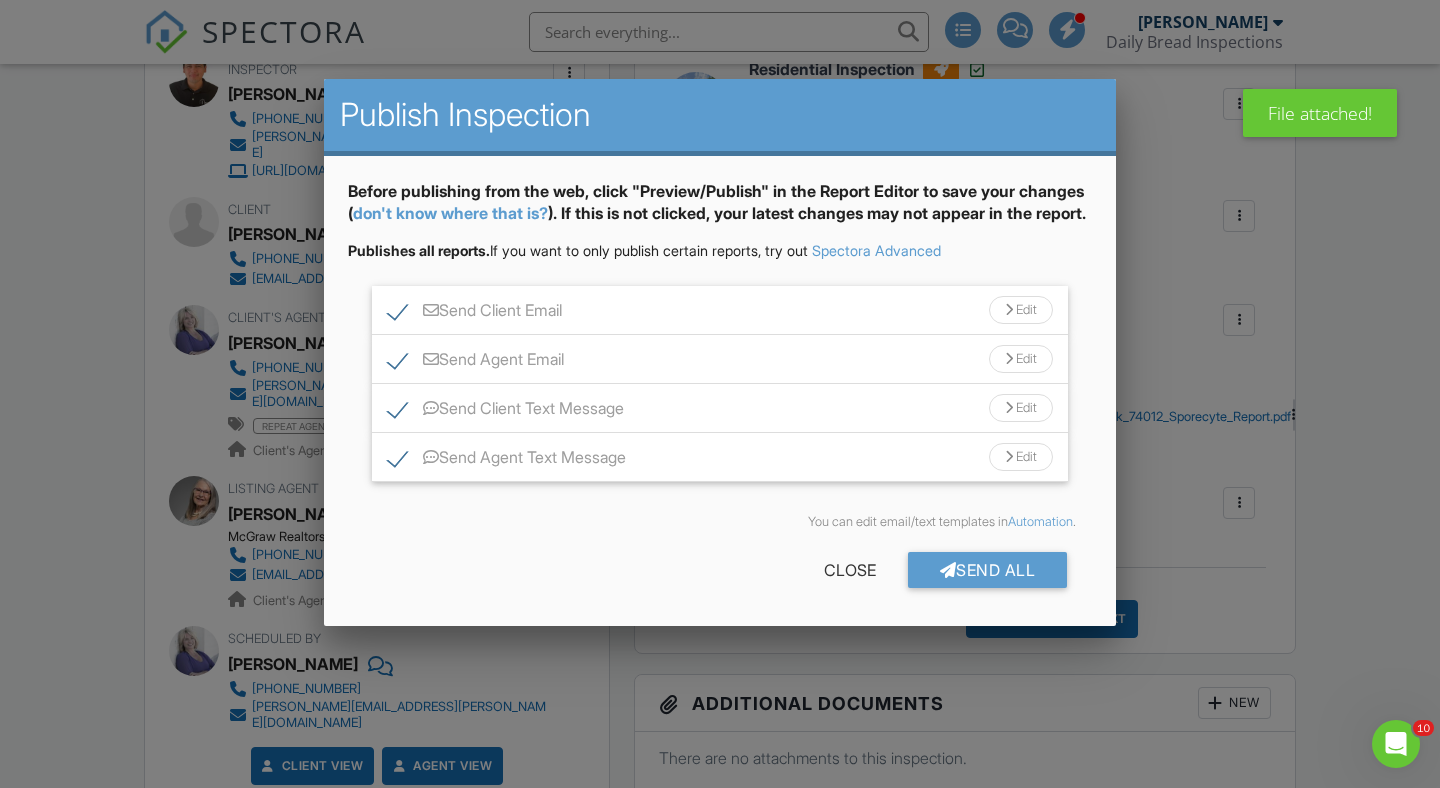 click on "Edit" at bounding box center [1021, 310] 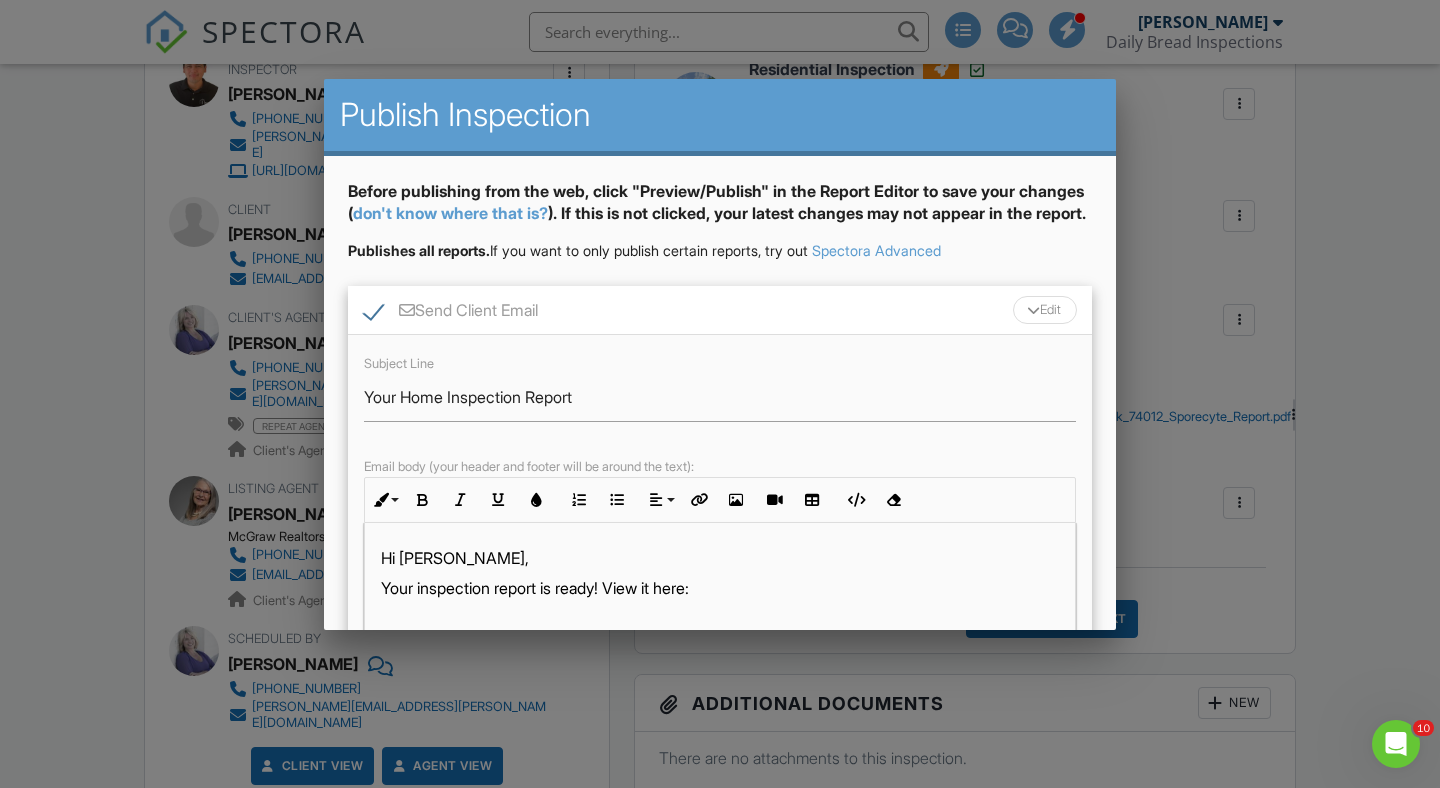 scroll, scrollTop: 39, scrollLeft: 0, axis: vertical 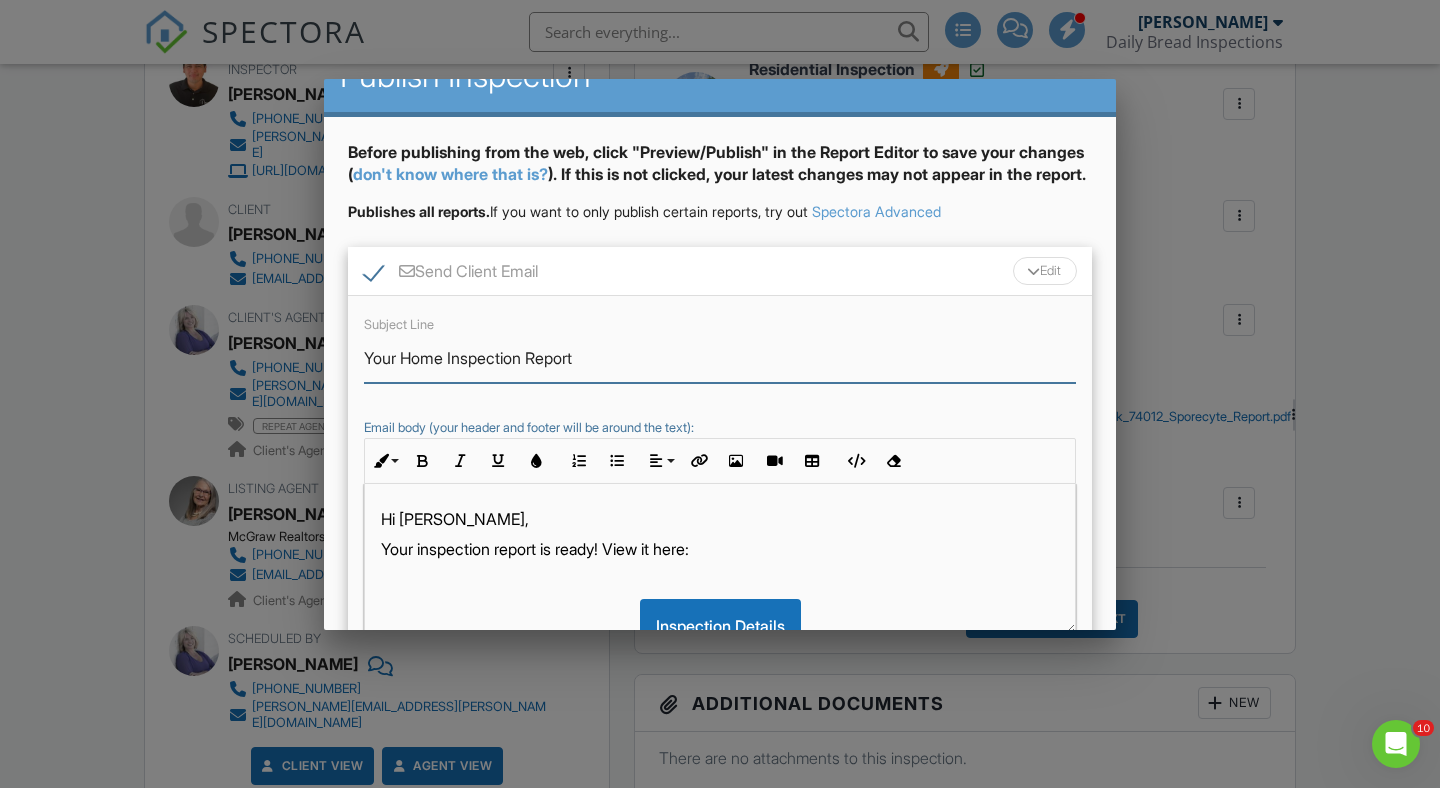 click on "Your Home Inspection Report" at bounding box center [720, 358] 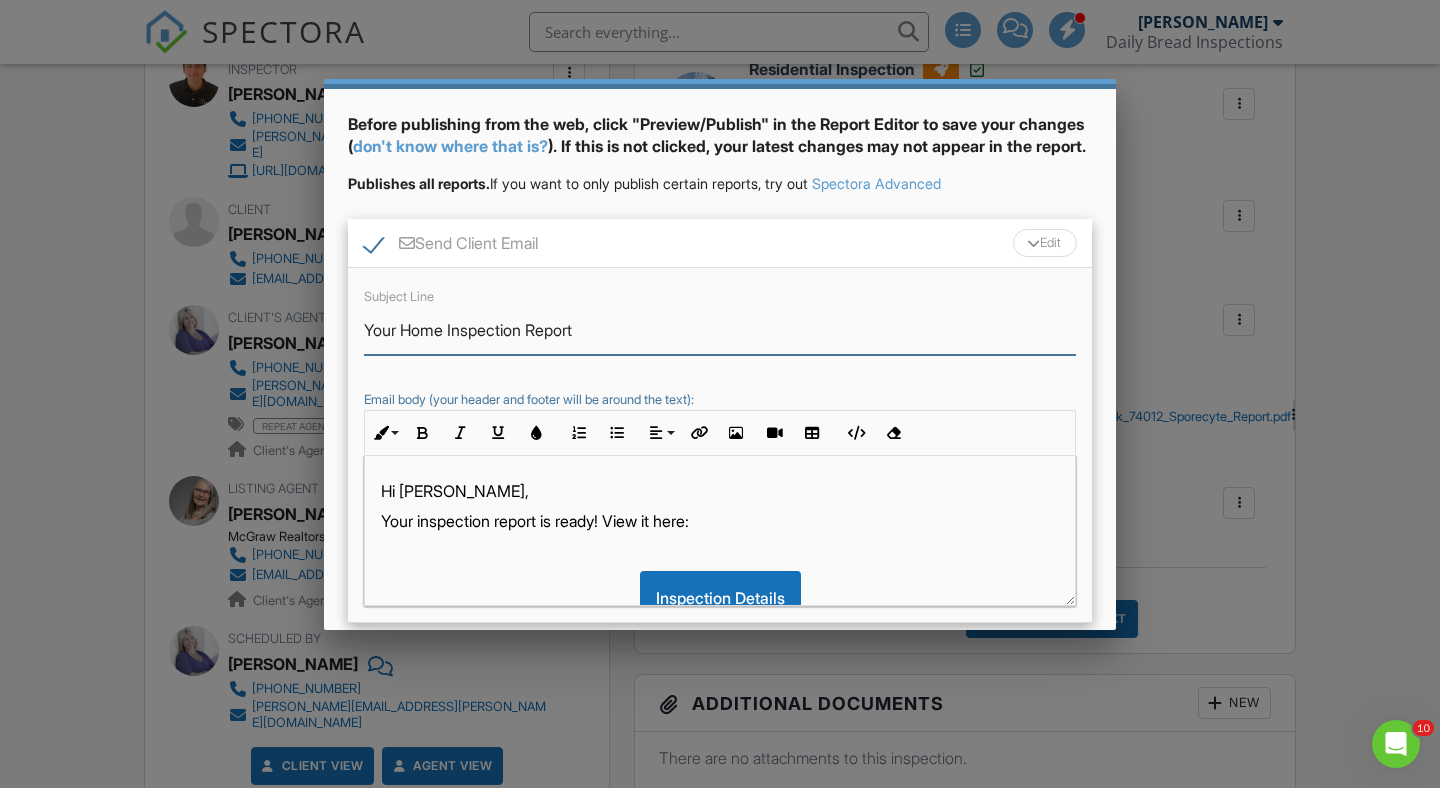 scroll, scrollTop: 83, scrollLeft: 0, axis: vertical 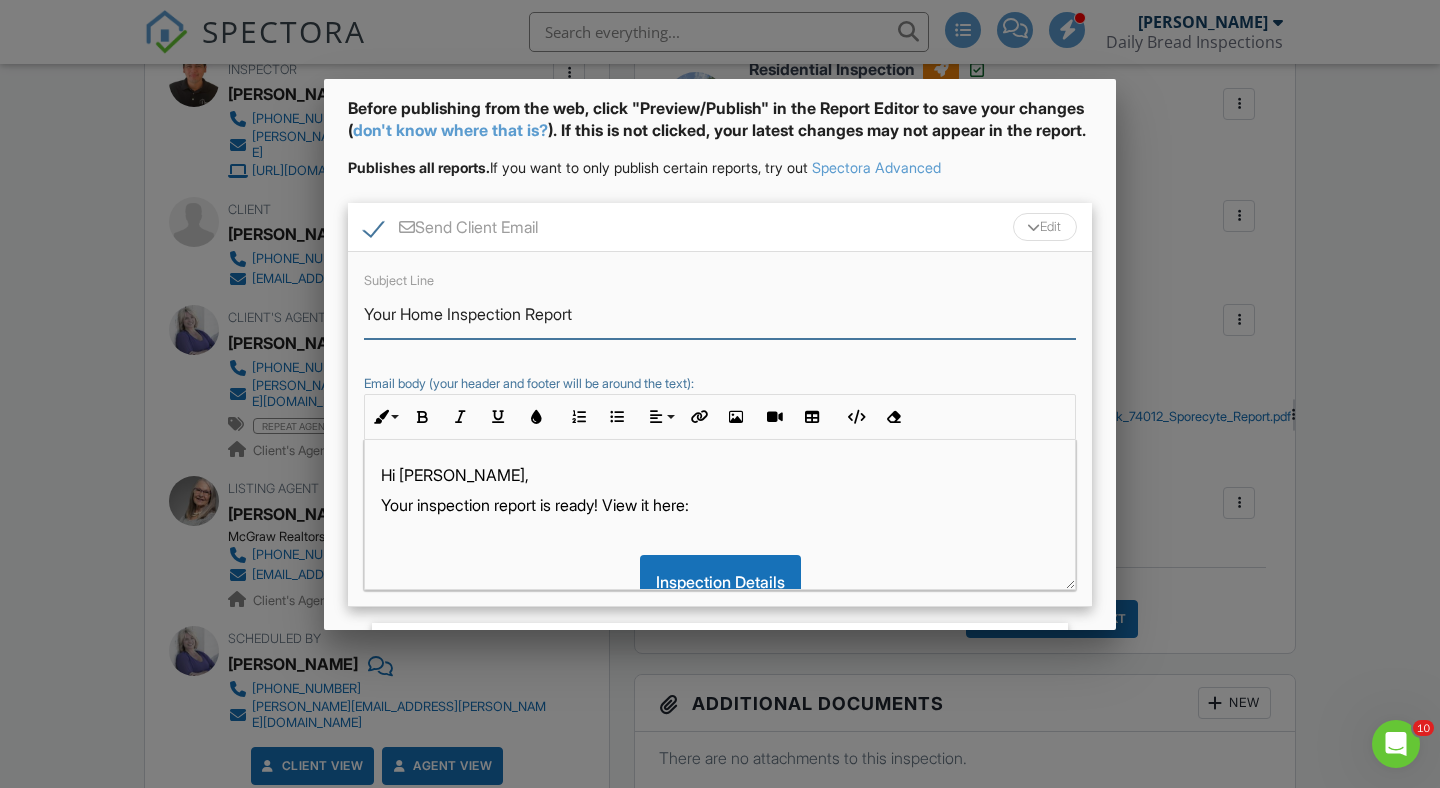 click on "Your Home Inspection Report" at bounding box center [720, 314] 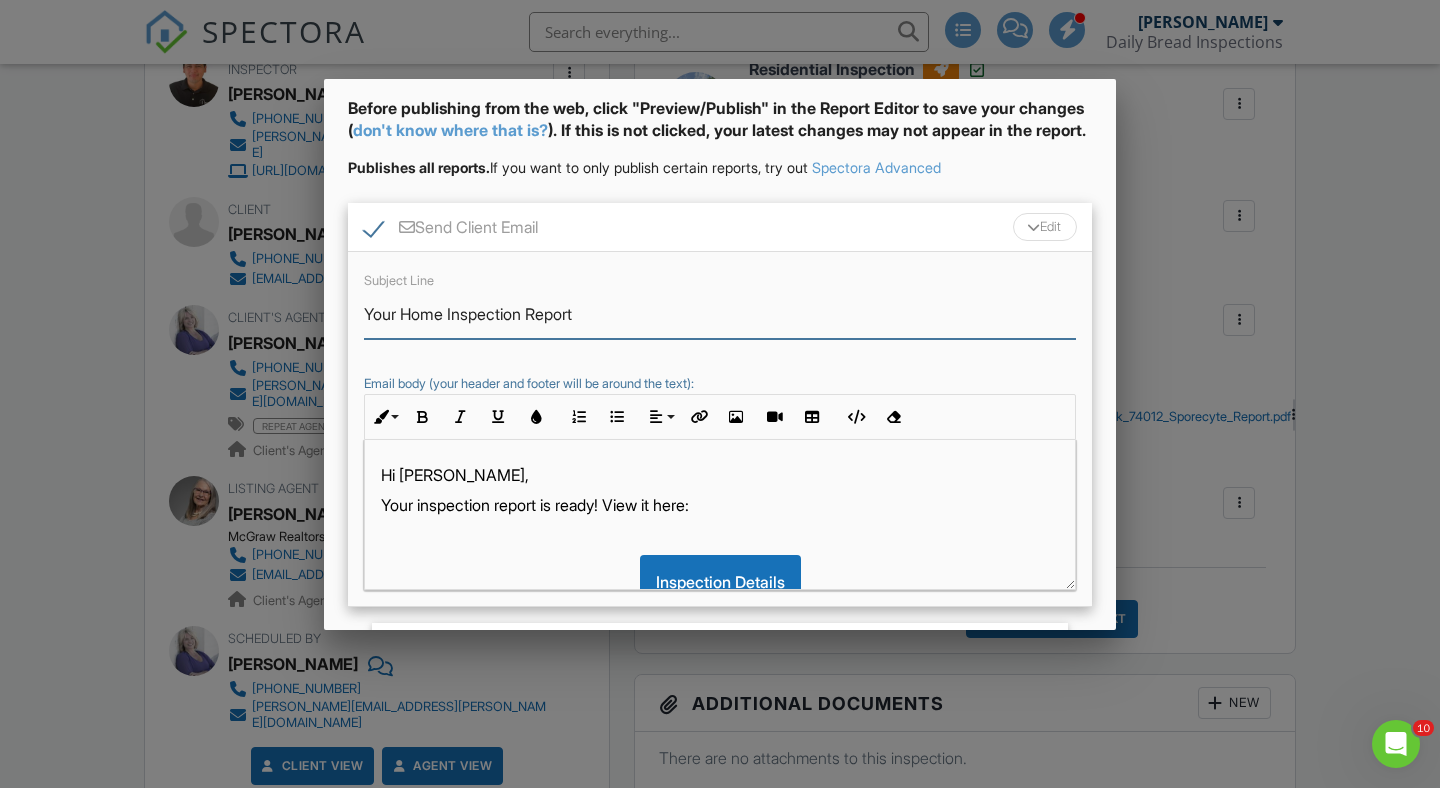 drag, startPoint x: 402, startPoint y: 337, endPoint x: 527, endPoint y: 333, distance: 125.06398 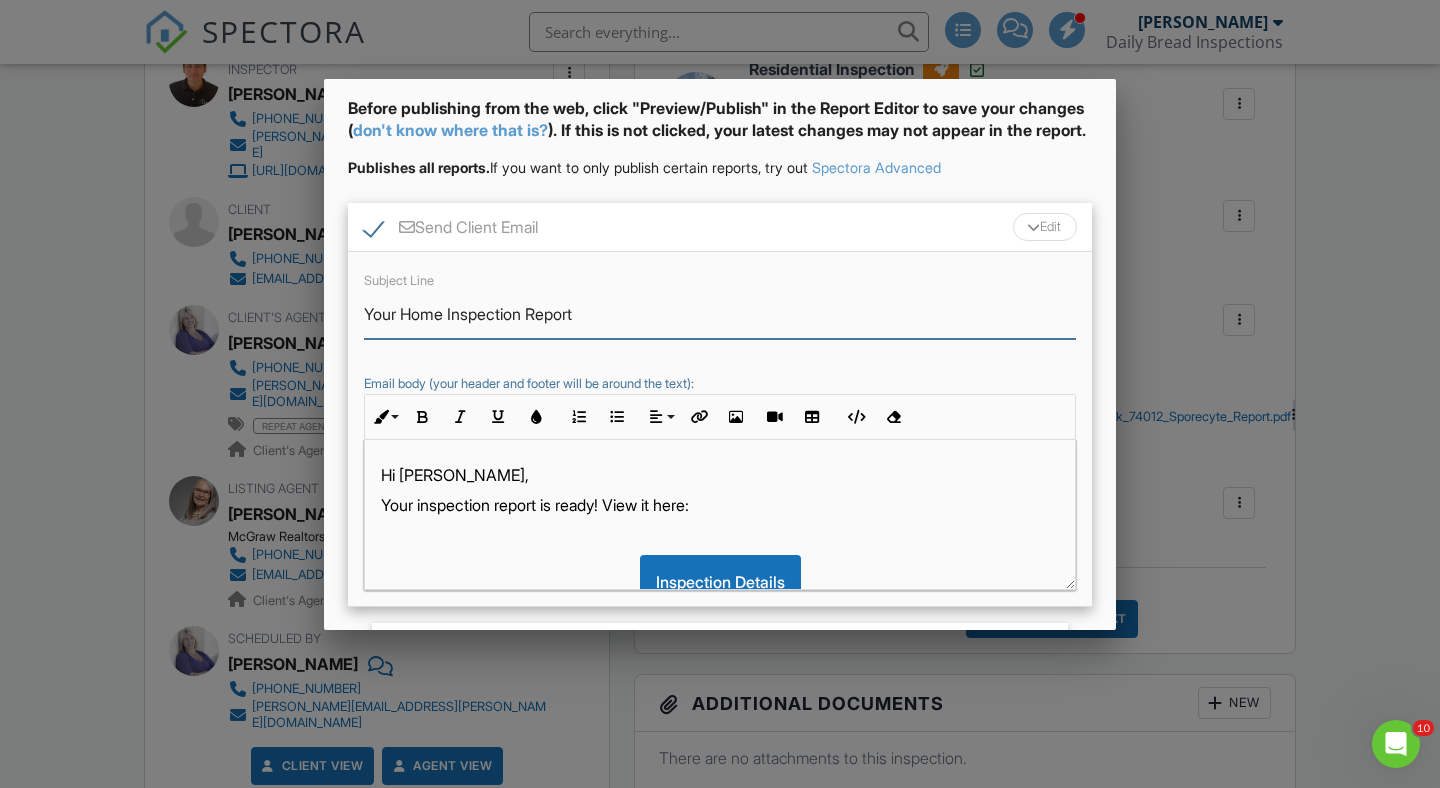 click on "Your Home Inspection Report" at bounding box center (720, 314) 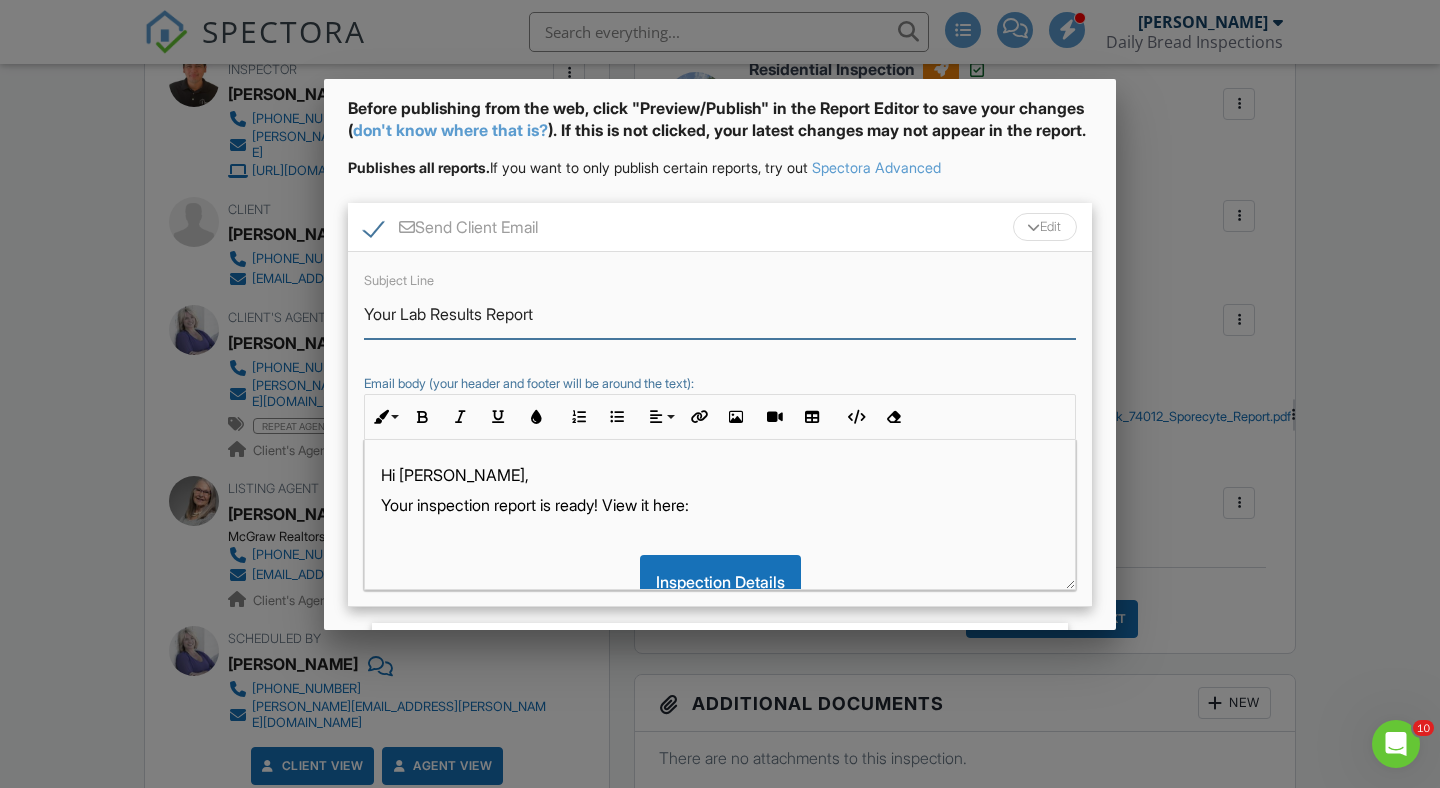 click on "Your Lab Results Report" at bounding box center [720, 314] 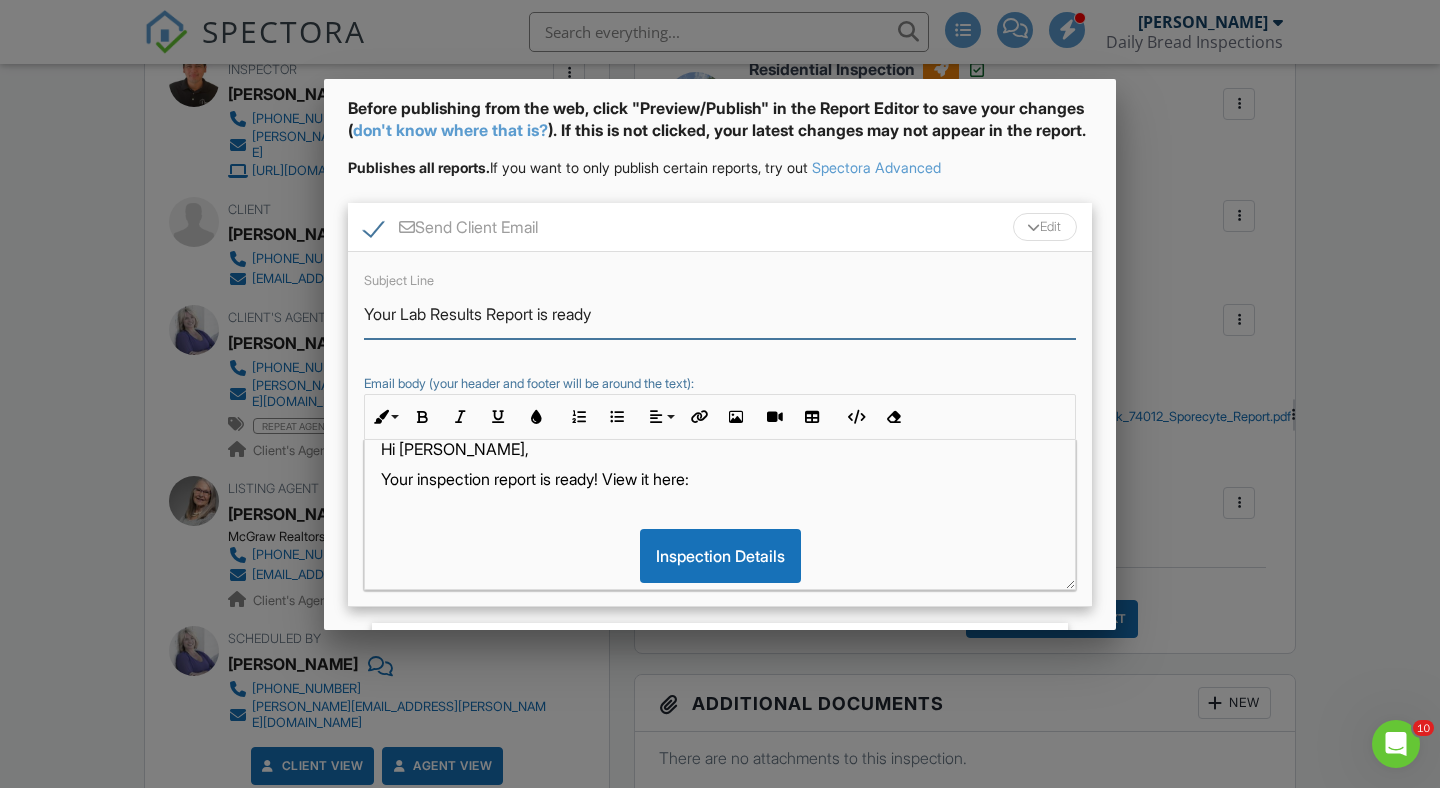 scroll, scrollTop: 24, scrollLeft: 0, axis: vertical 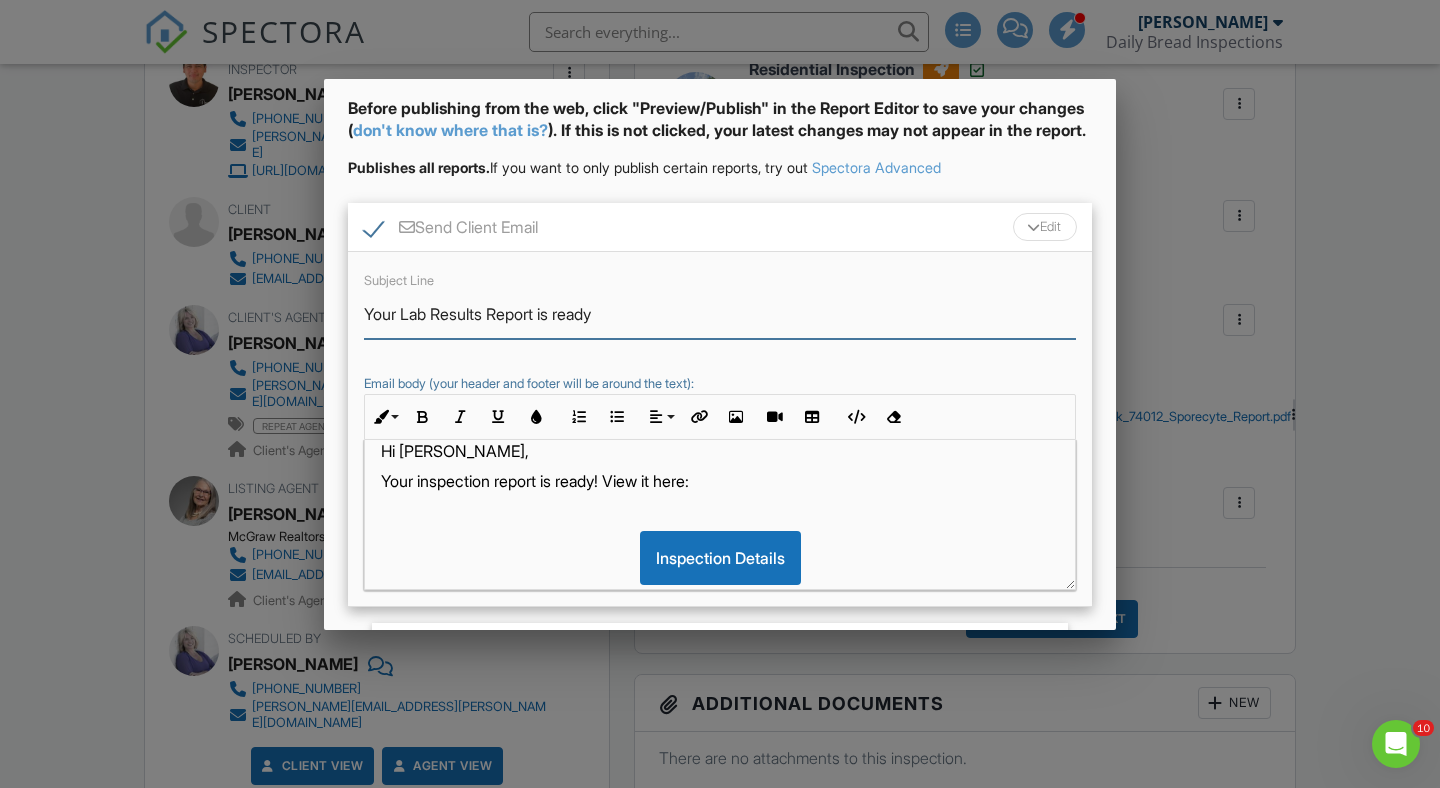 type on "Your Lab Results Report is ready" 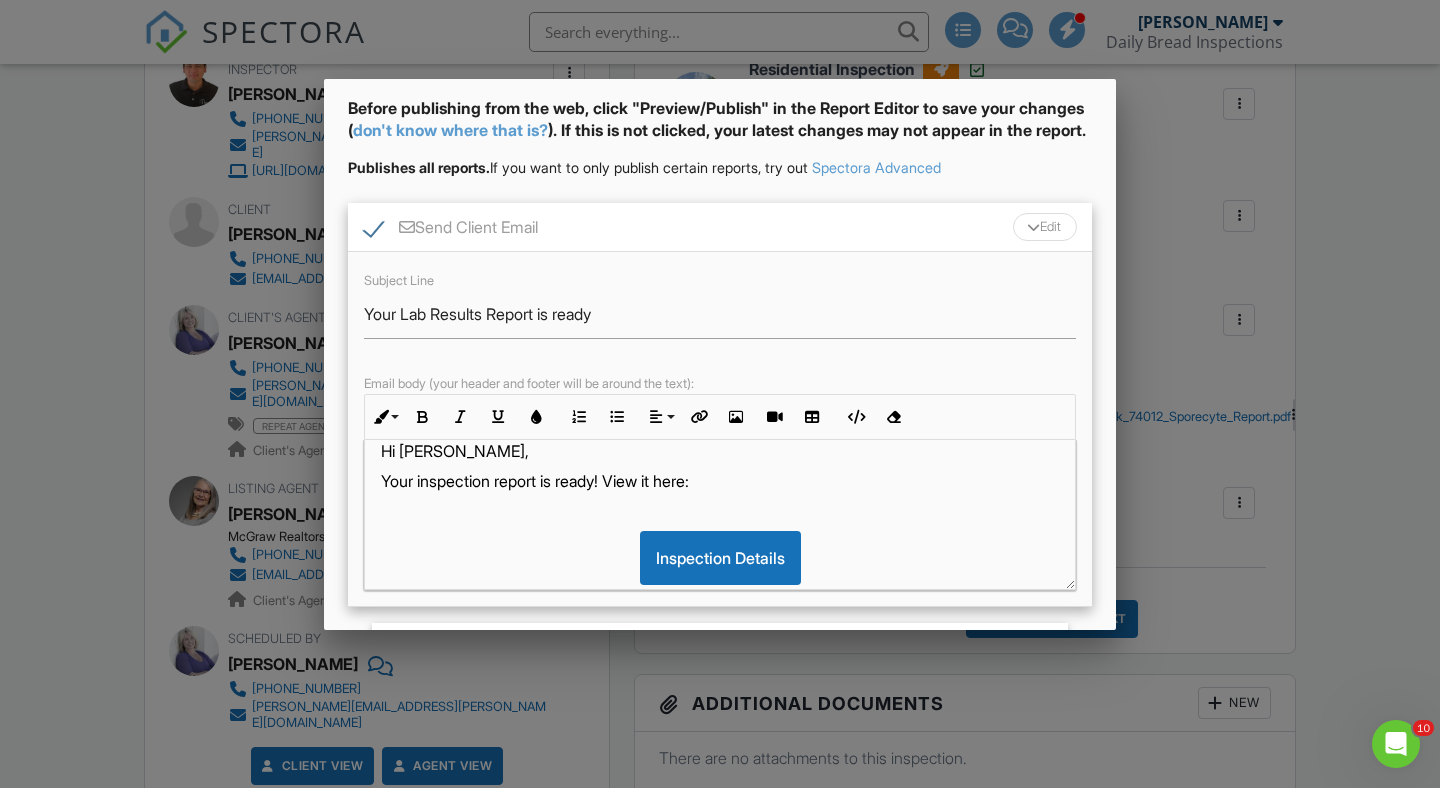 click on "Your inspection report is ready! View it here:" at bounding box center [720, 481] 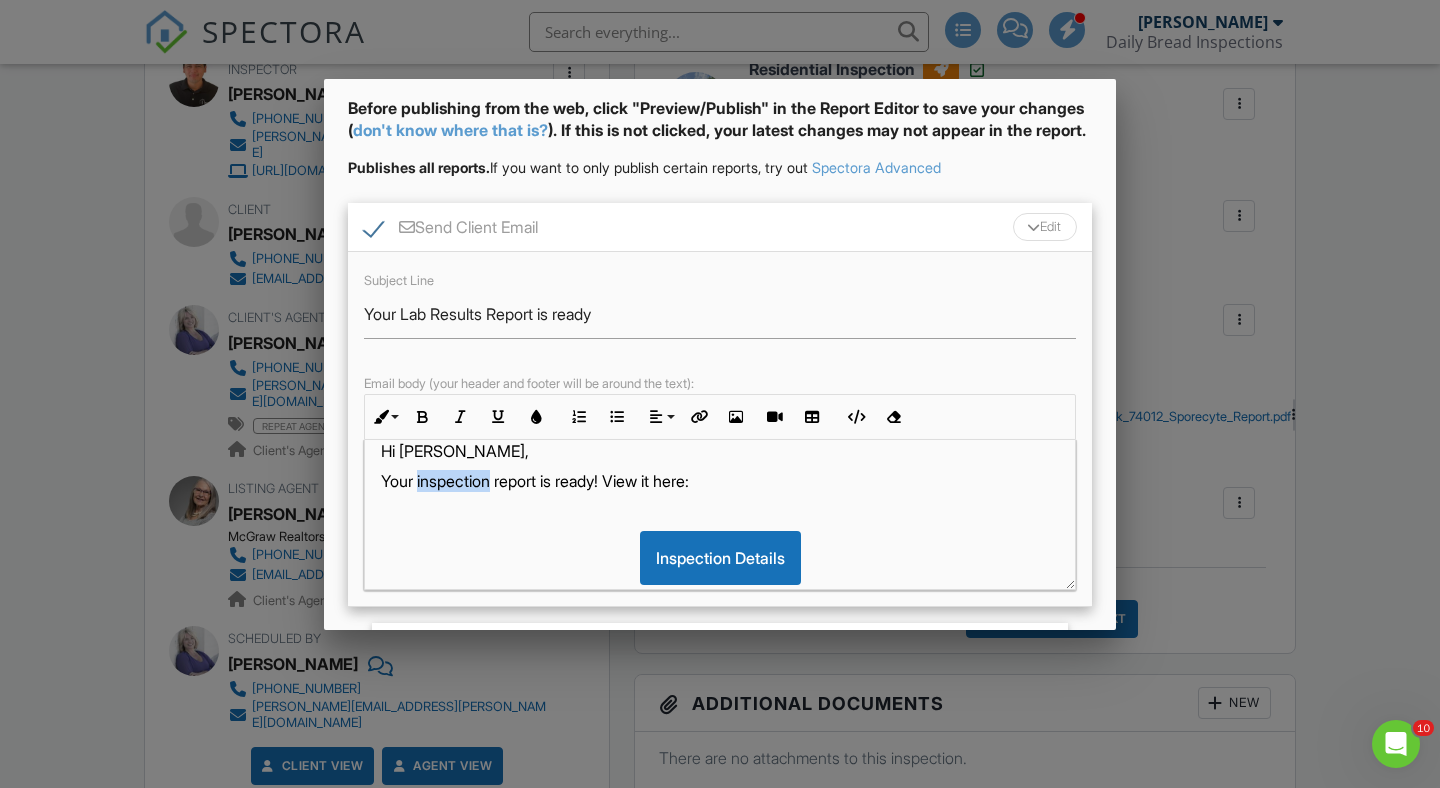 click on "Your inspection report is ready! View it here:" at bounding box center [720, 481] 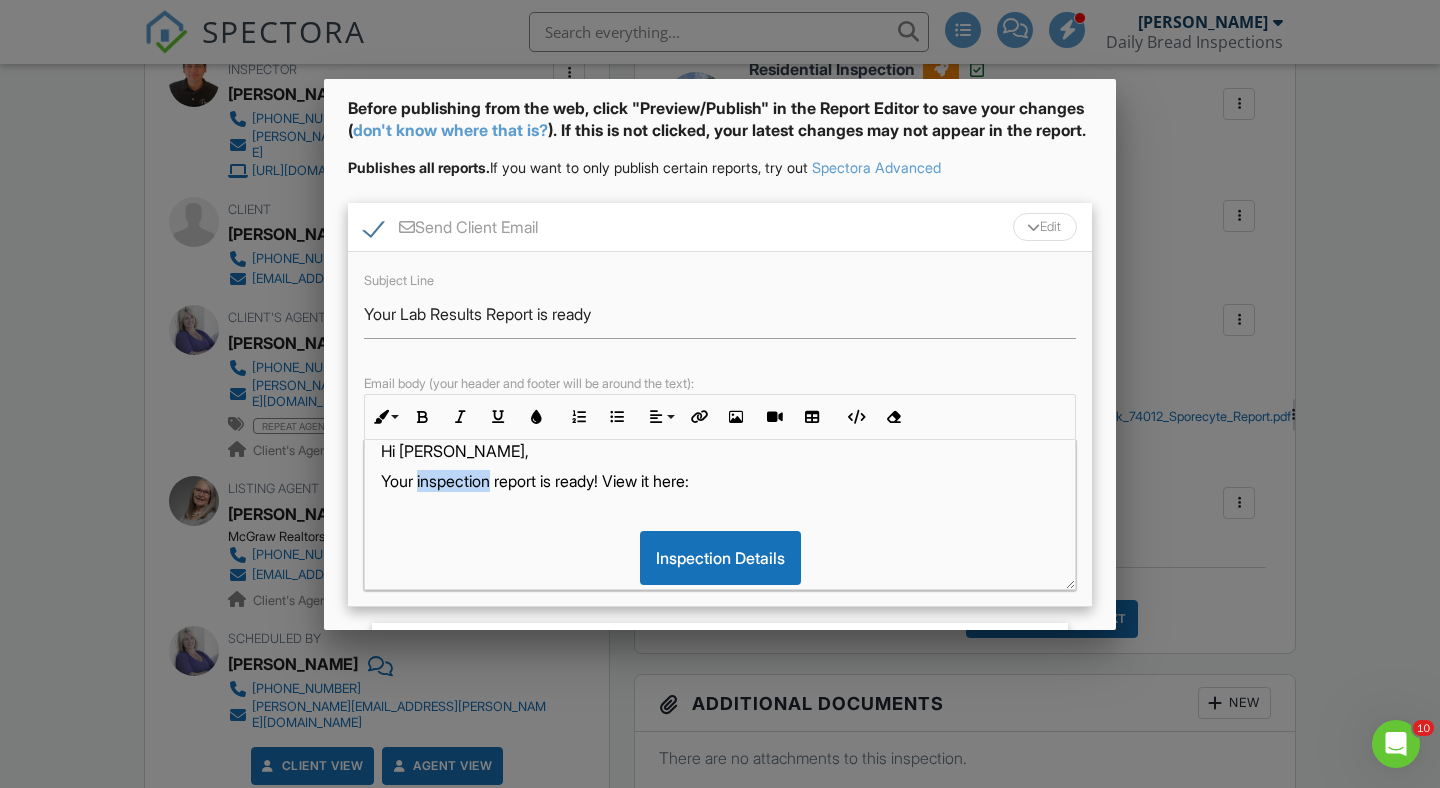 type 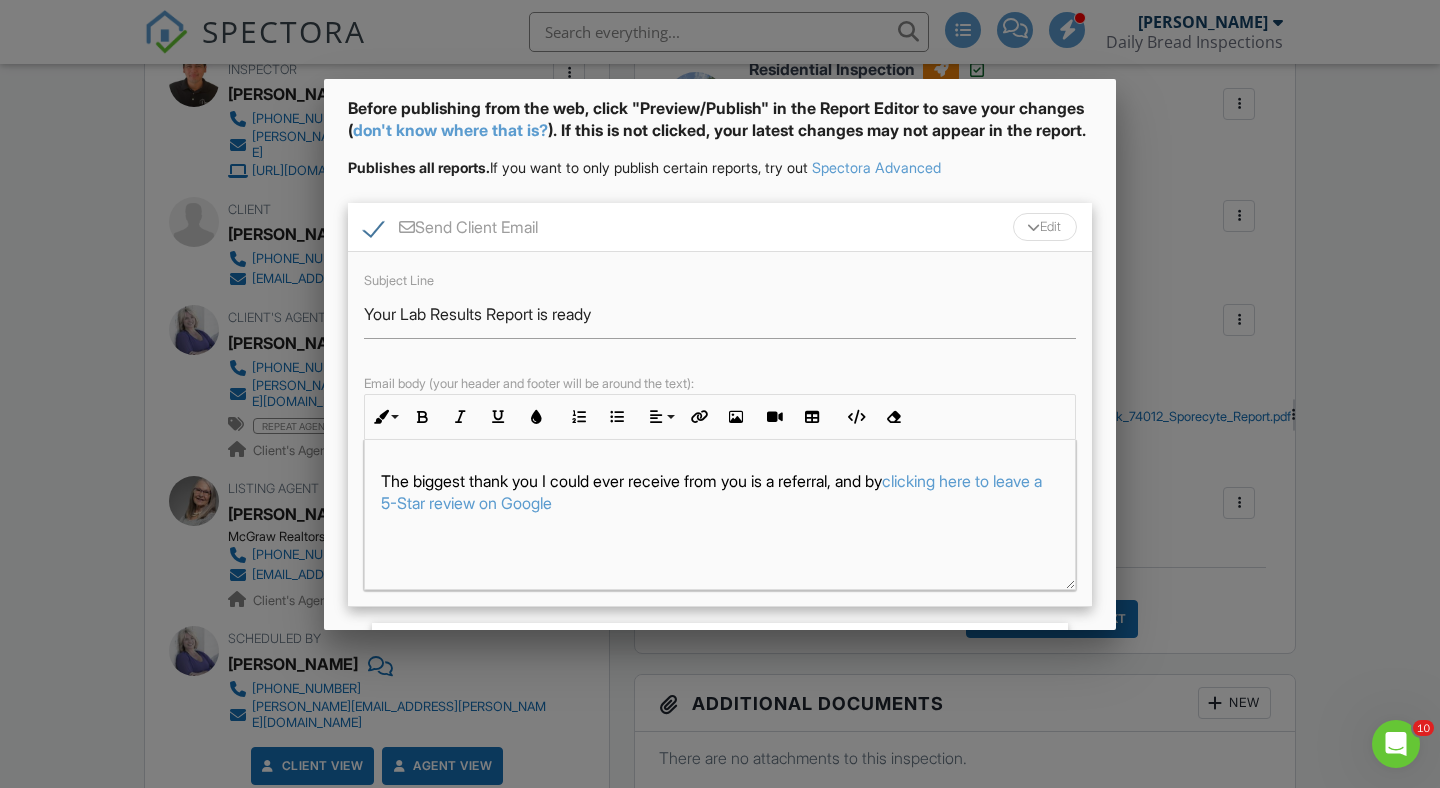 scroll, scrollTop: 310, scrollLeft: 0, axis: vertical 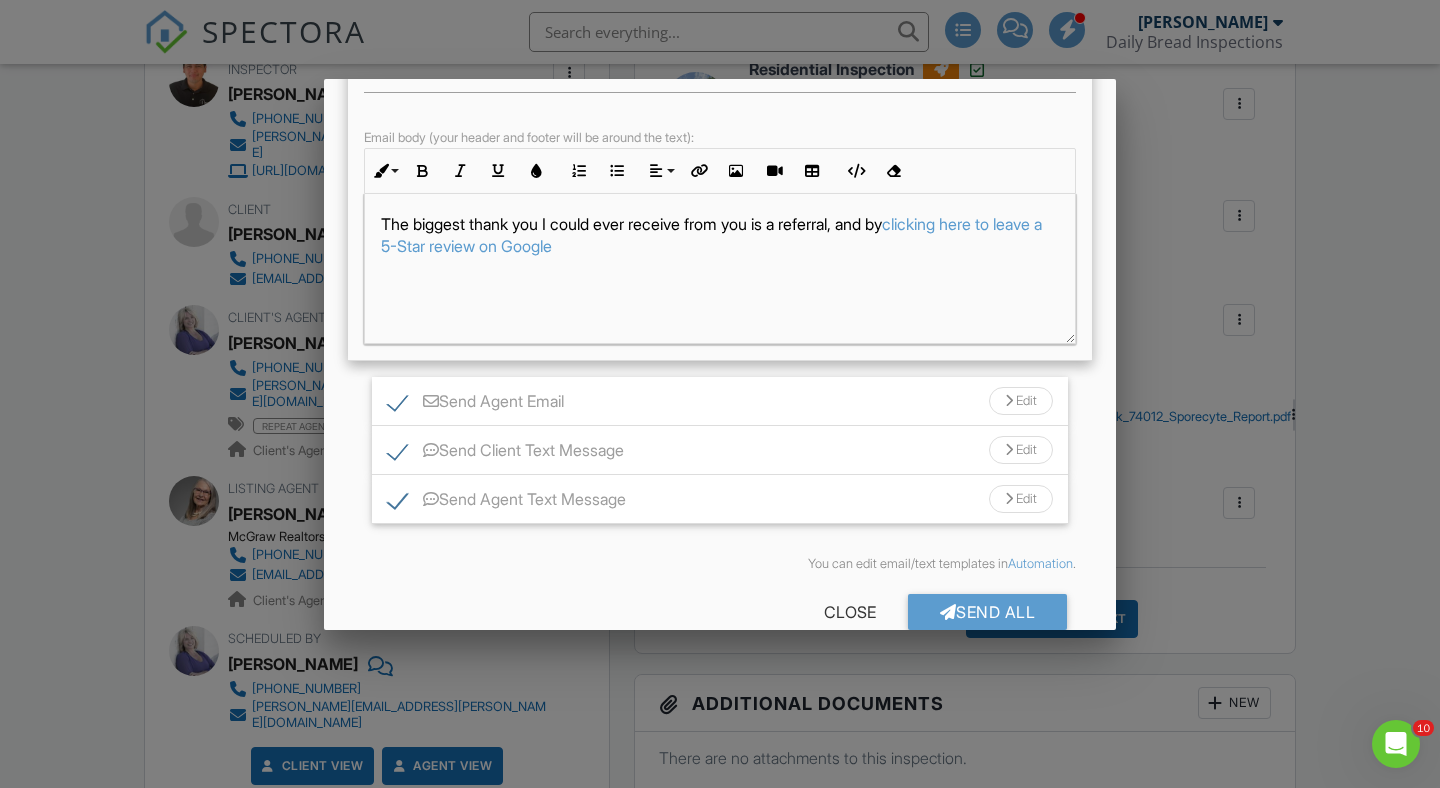 click on "Edit" at bounding box center (1021, 401) 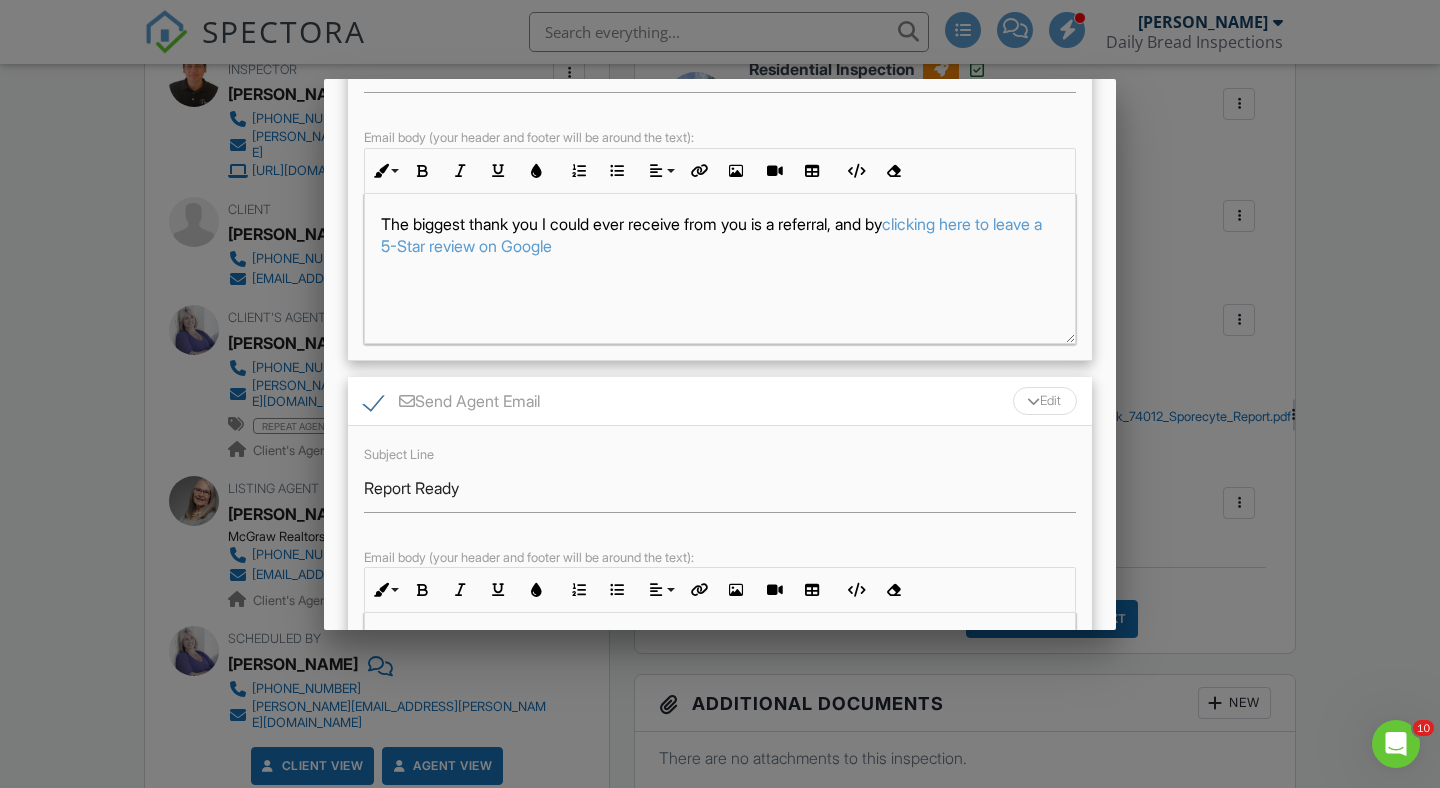 click at bounding box center (1033, 401) 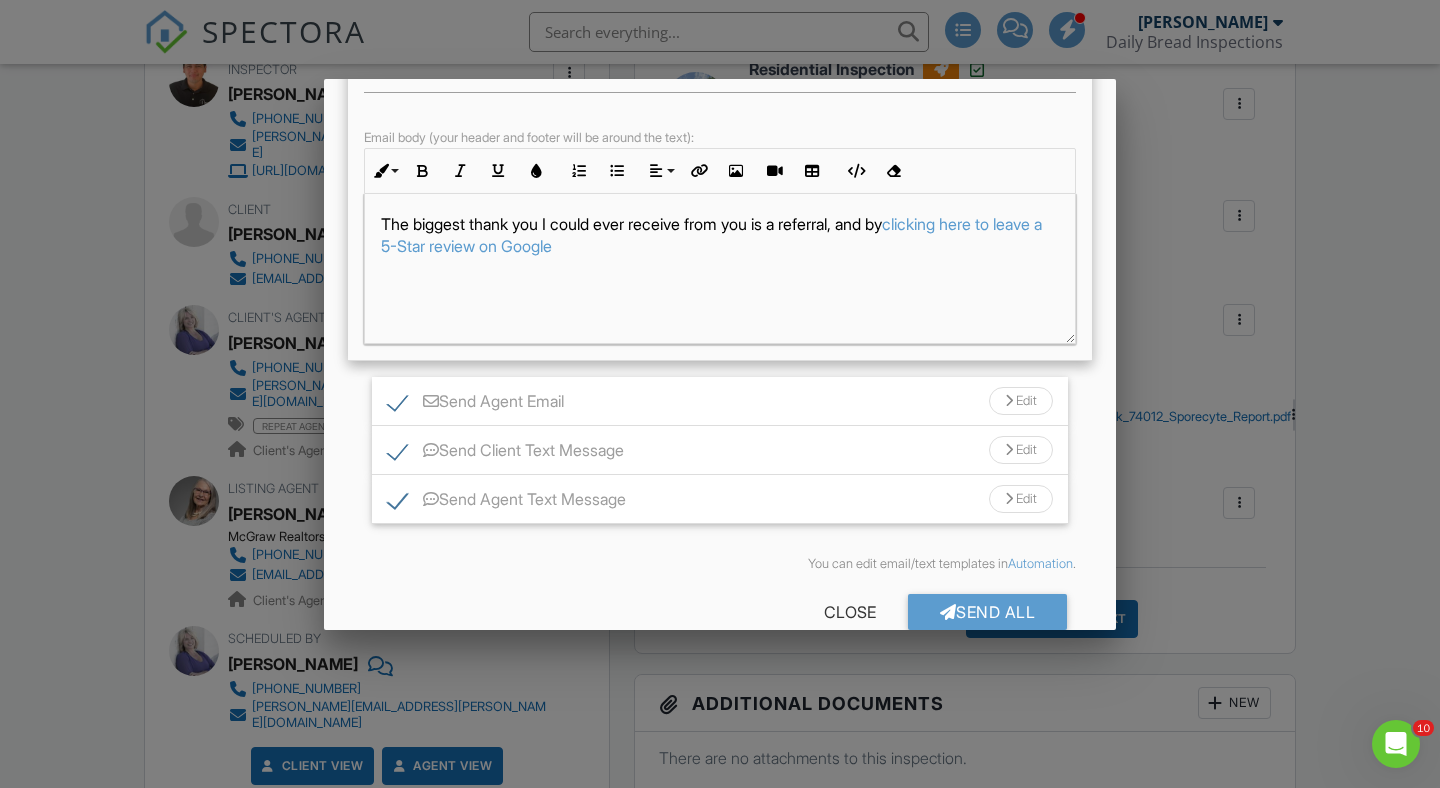 click on "Send Agent Email" at bounding box center [476, 404] 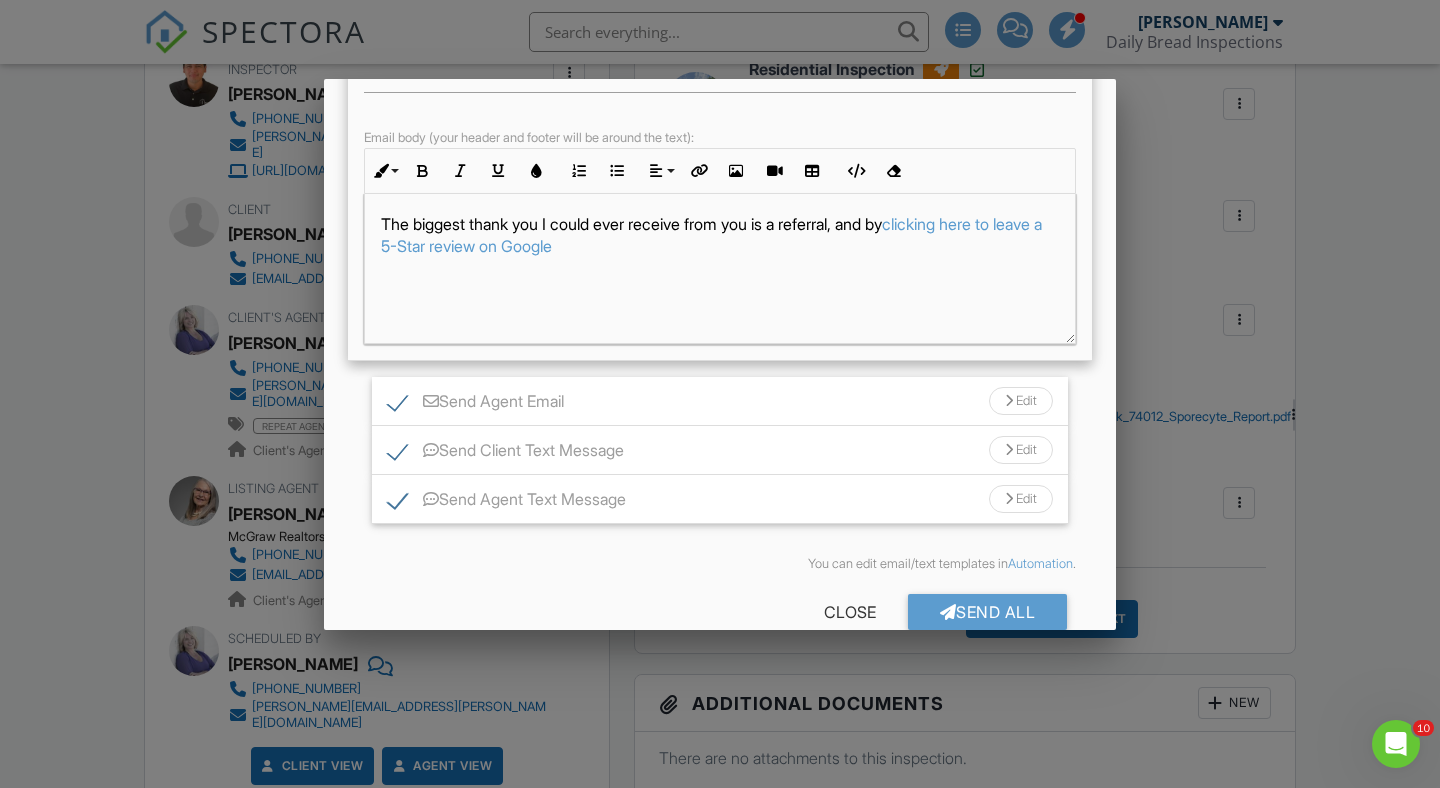 click on "Send Agent Email" at bounding box center (-9621, 383) 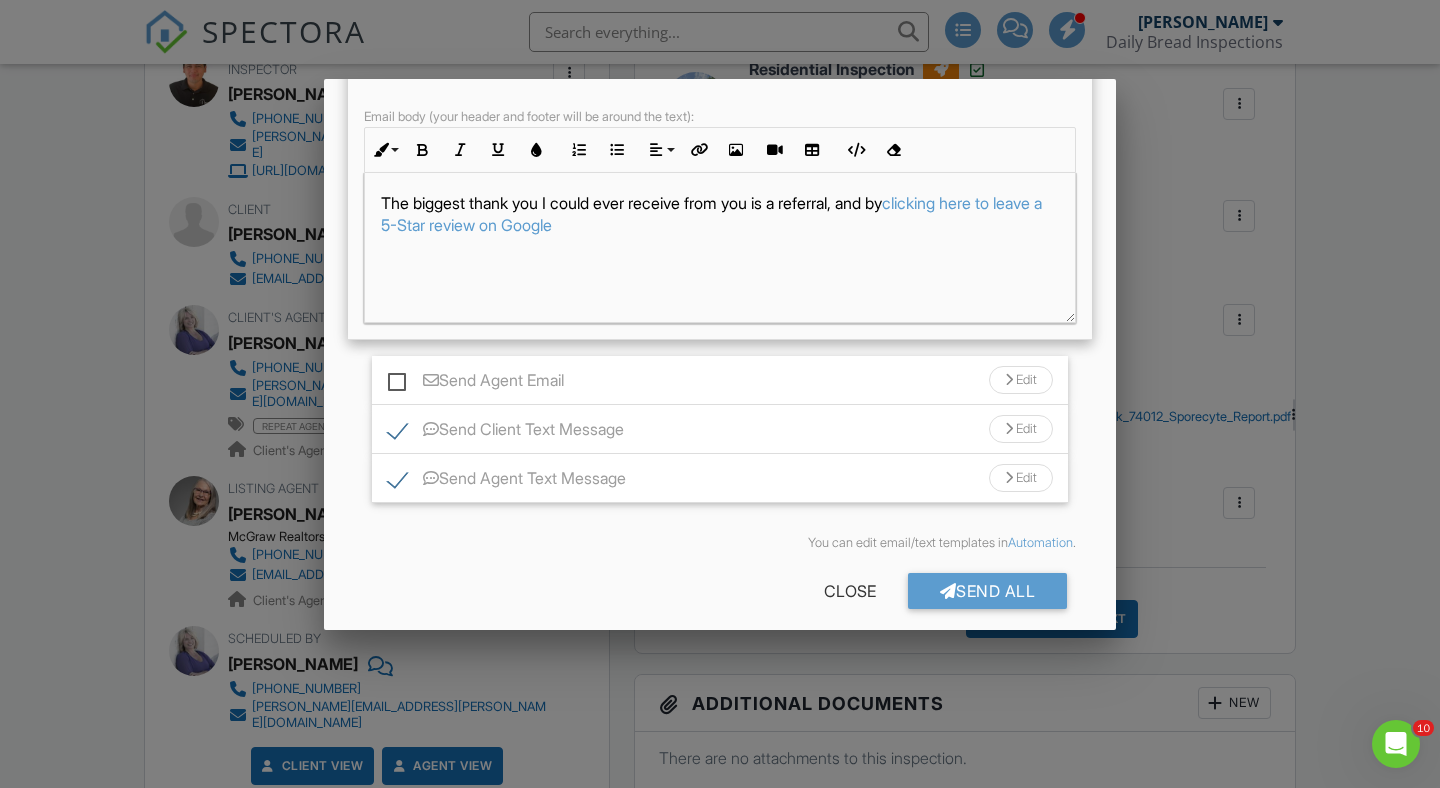 scroll, scrollTop: 351, scrollLeft: 0, axis: vertical 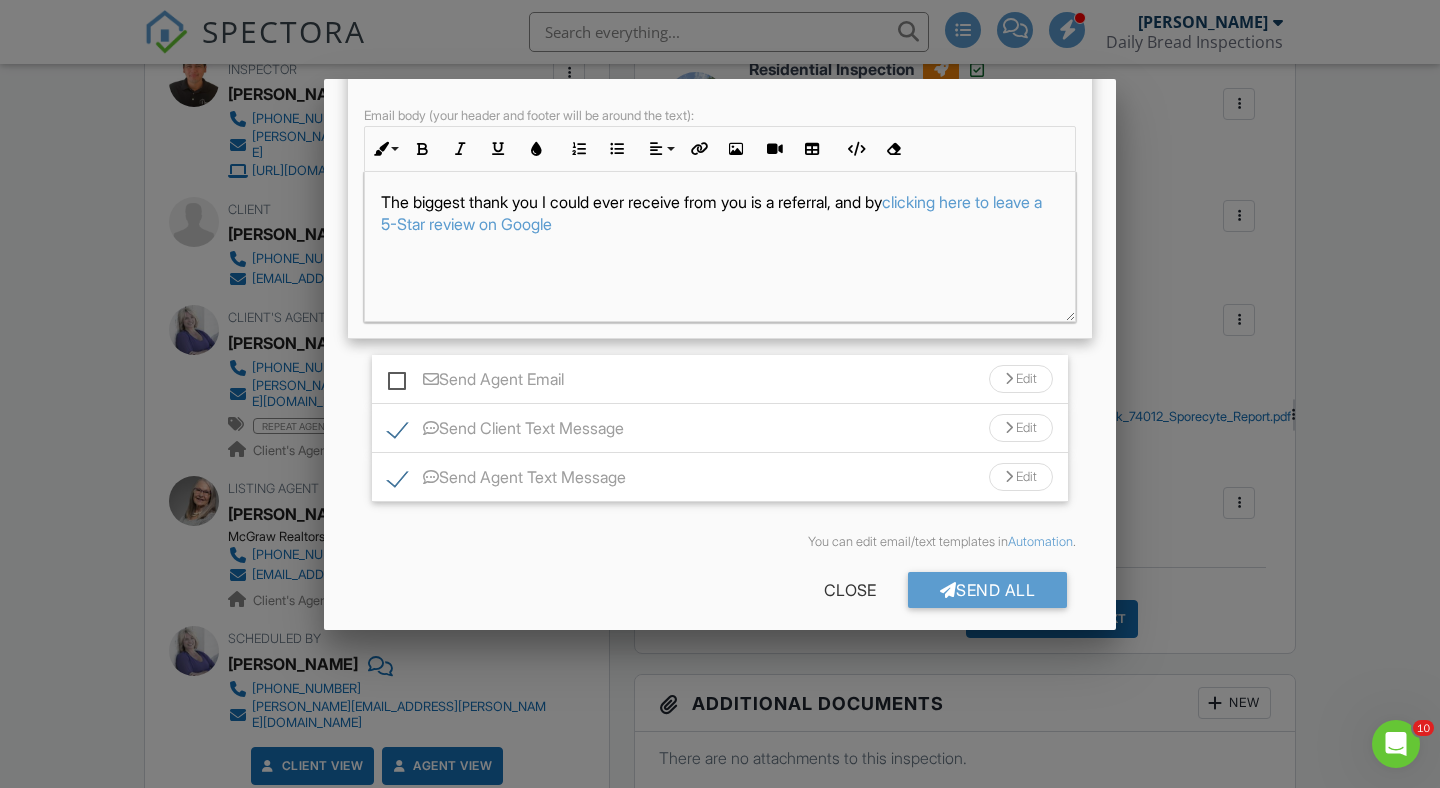 click on "Send Agent Text Message" at bounding box center (507, 480) 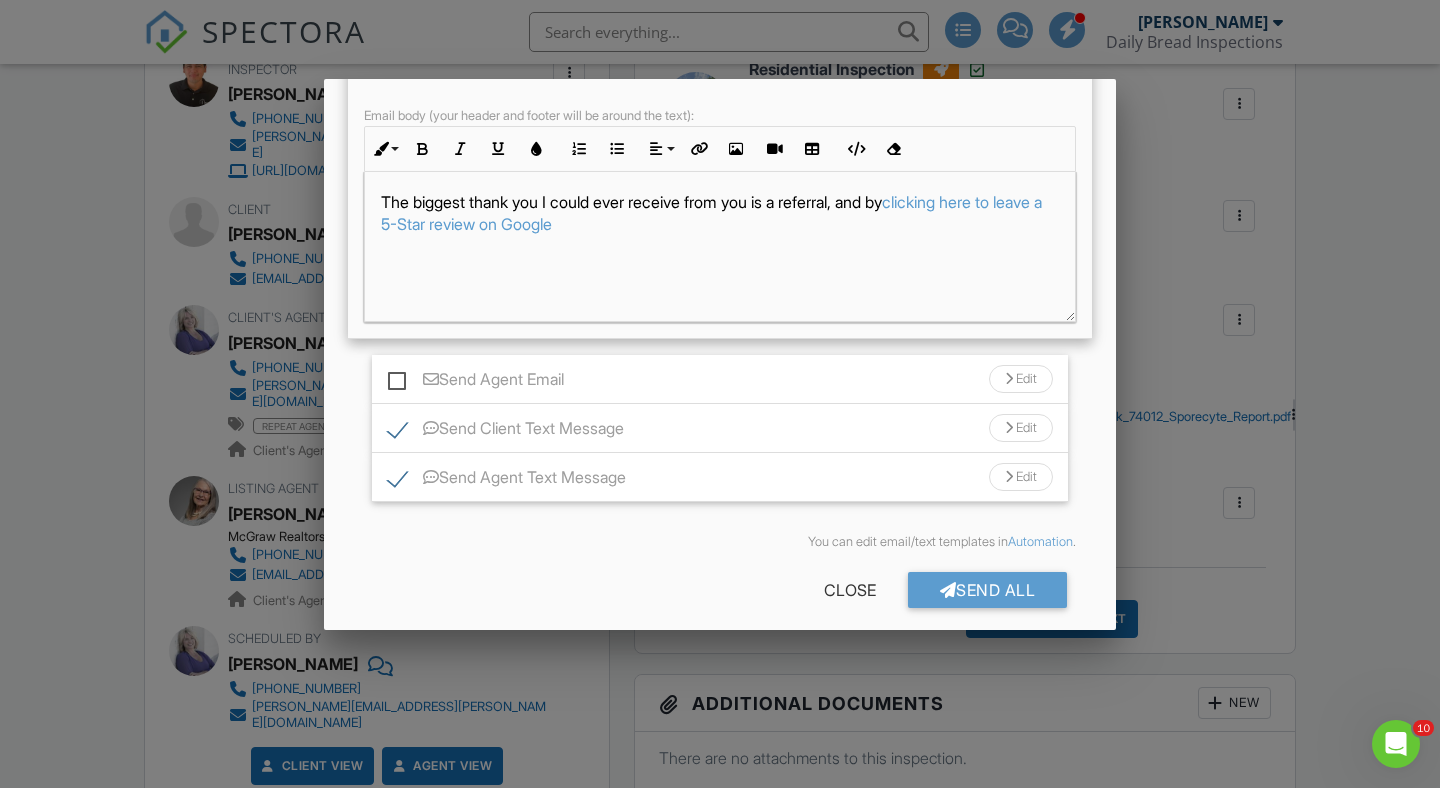 click on "Send Agent Text Message" at bounding box center (-9621, 459) 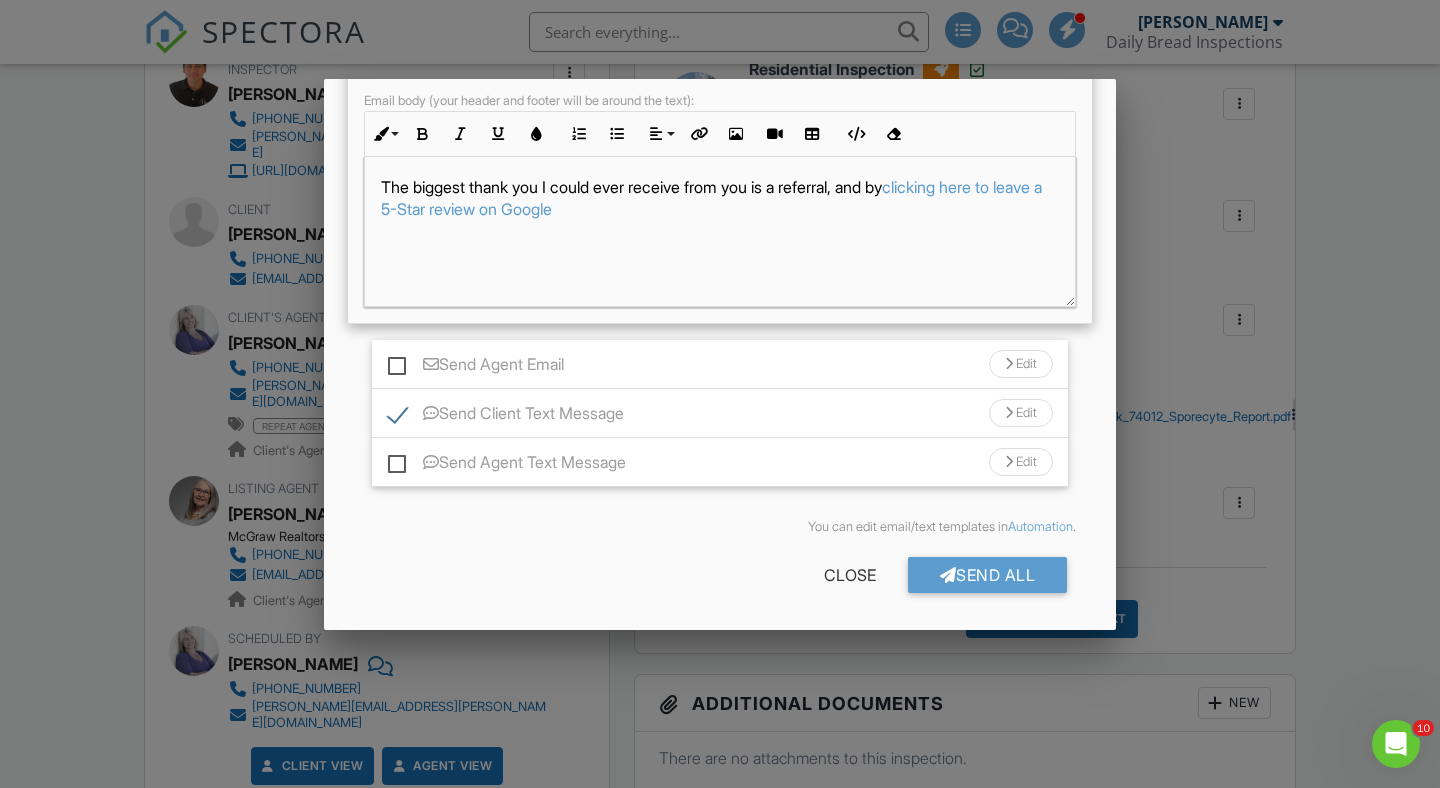 scroll, scrollTop: 368, scrollLeft: 0, axis: vertical 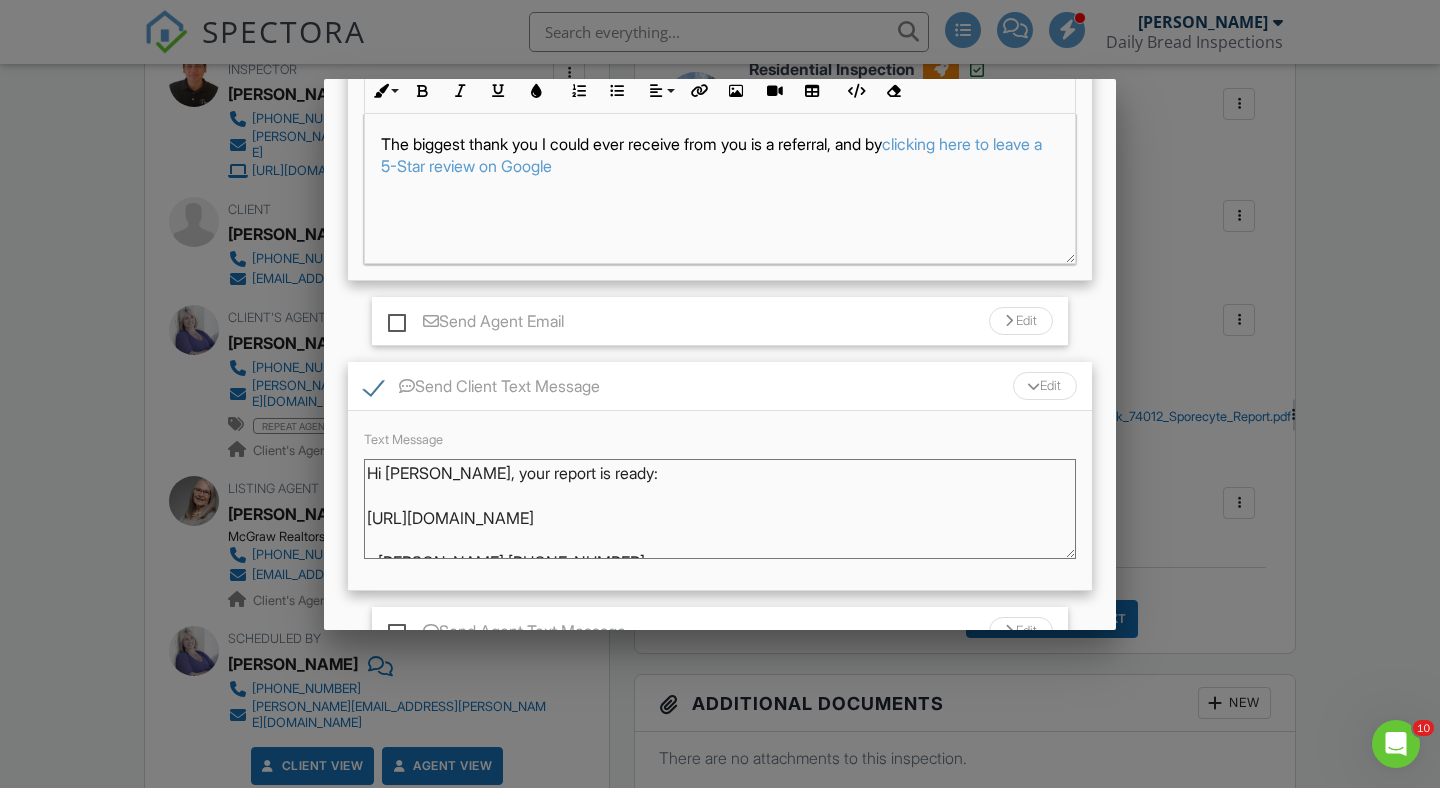 click on "Edit" at bounding box center (1045, 386) 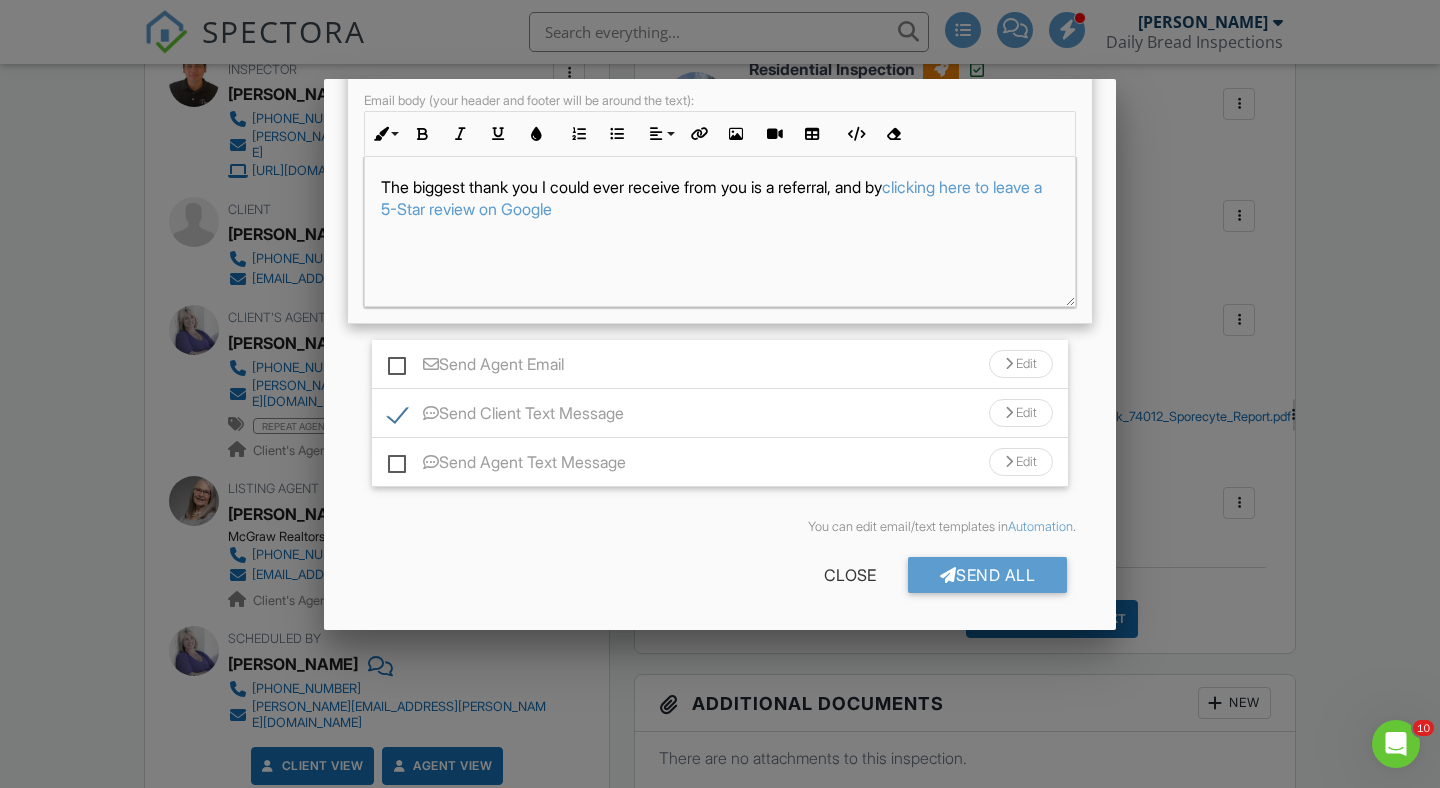 scroll, scrollTop: 388, scrollLeft: 0, axis: vertical 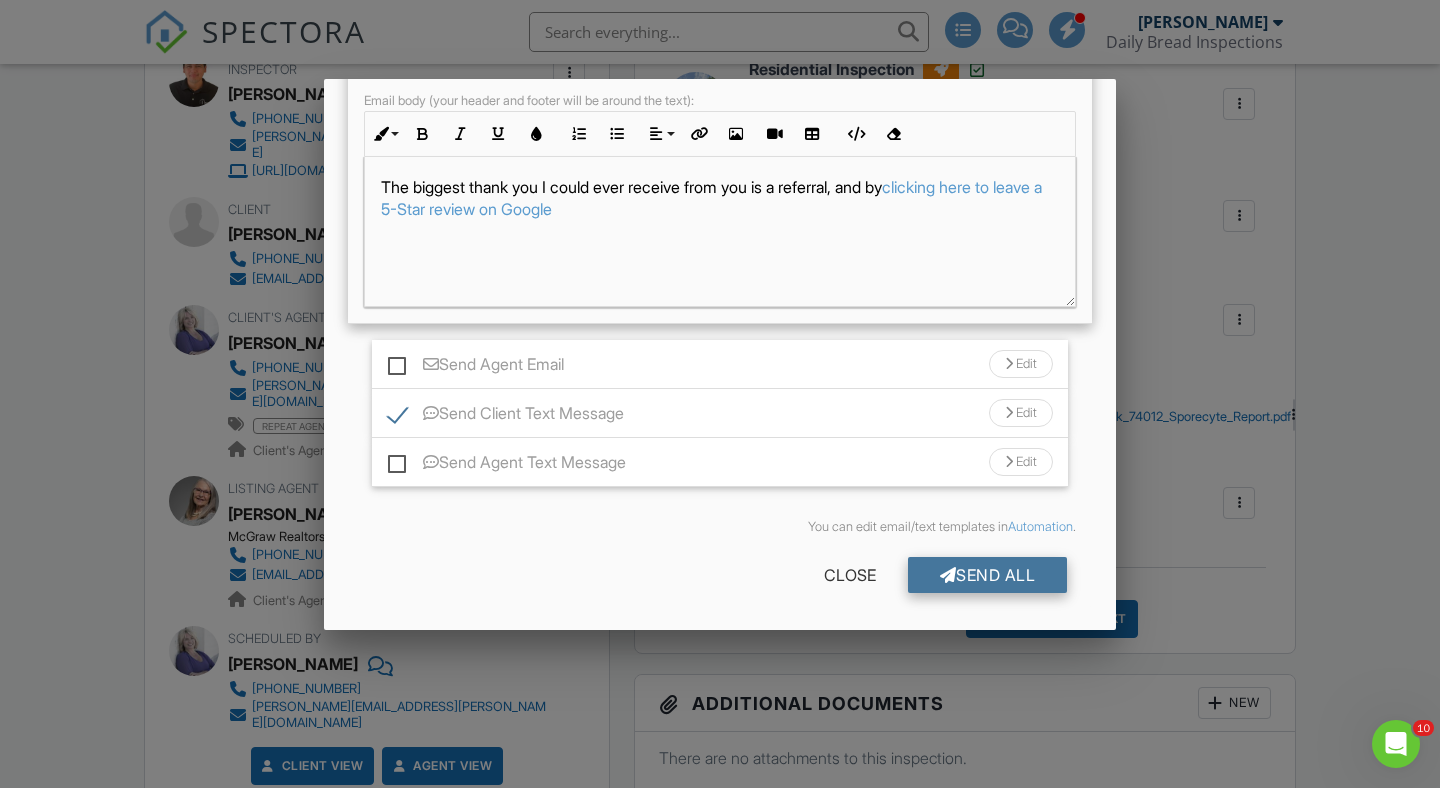 click on "Send All" at bounding box center (988, 575) 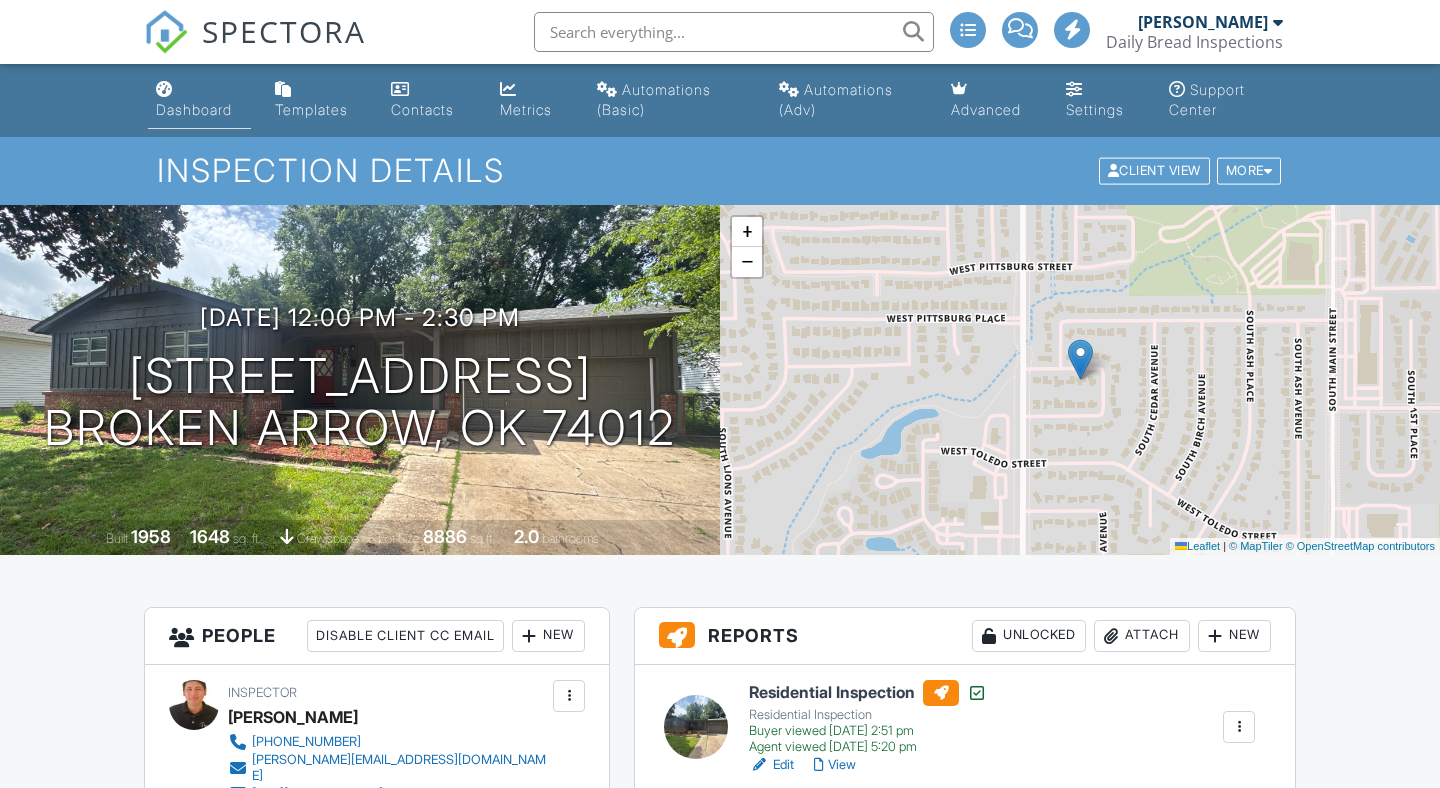 scroll, scrollTop: 0, scrollLeft: 0, axis: both 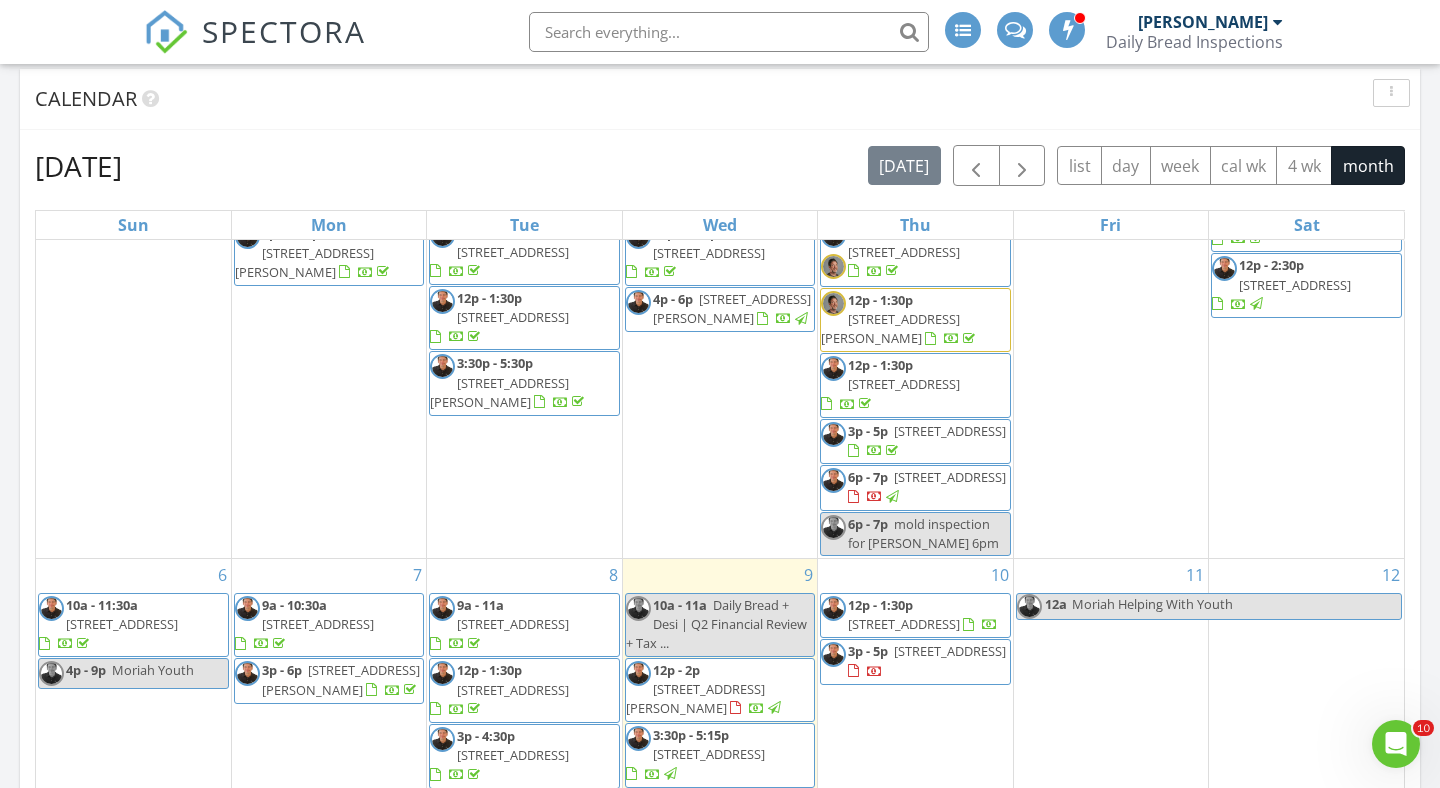 click on "mold inspection for Lauren Sto 6pm" at bounding box center (923, 533) 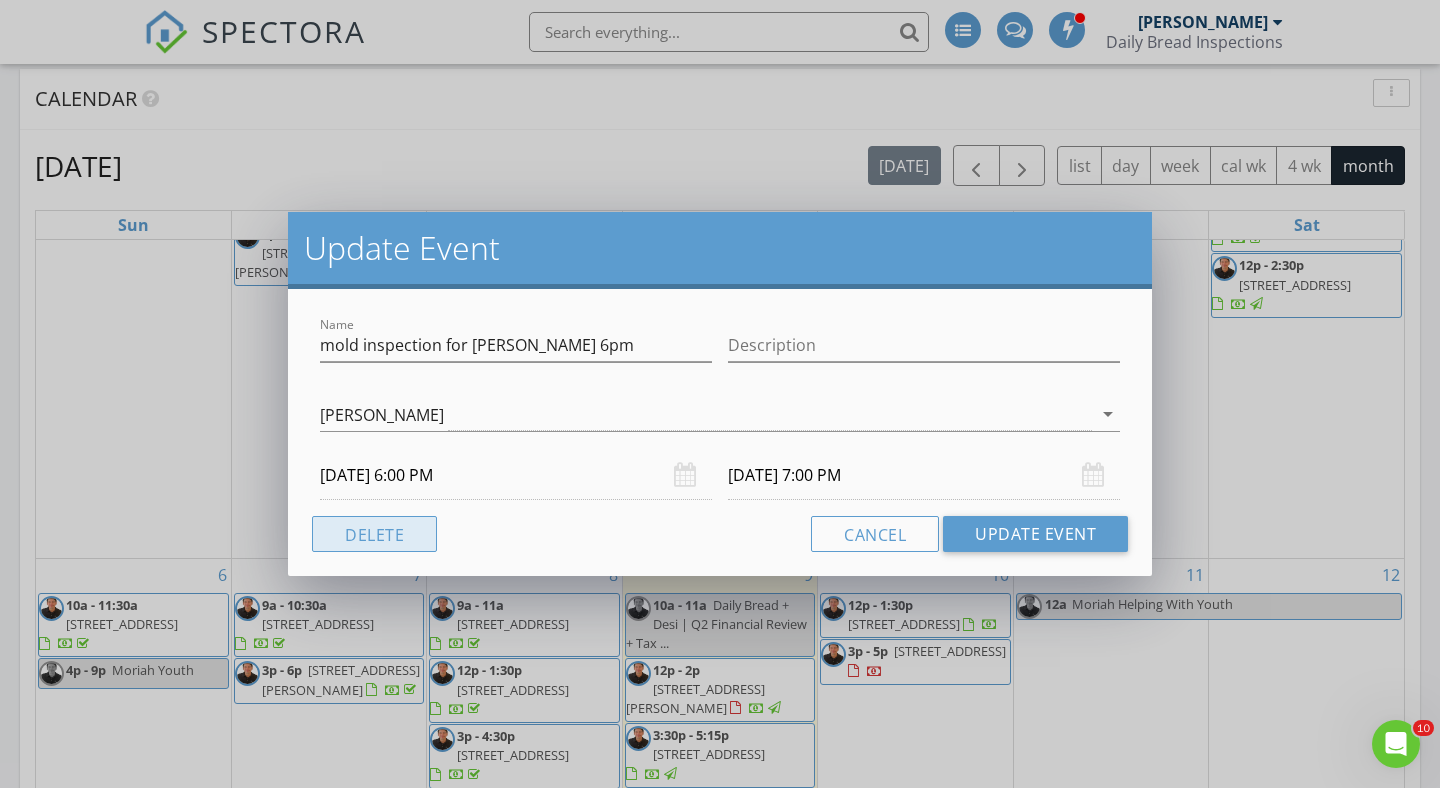 click on "Delete" at bounding box center (374, 534) 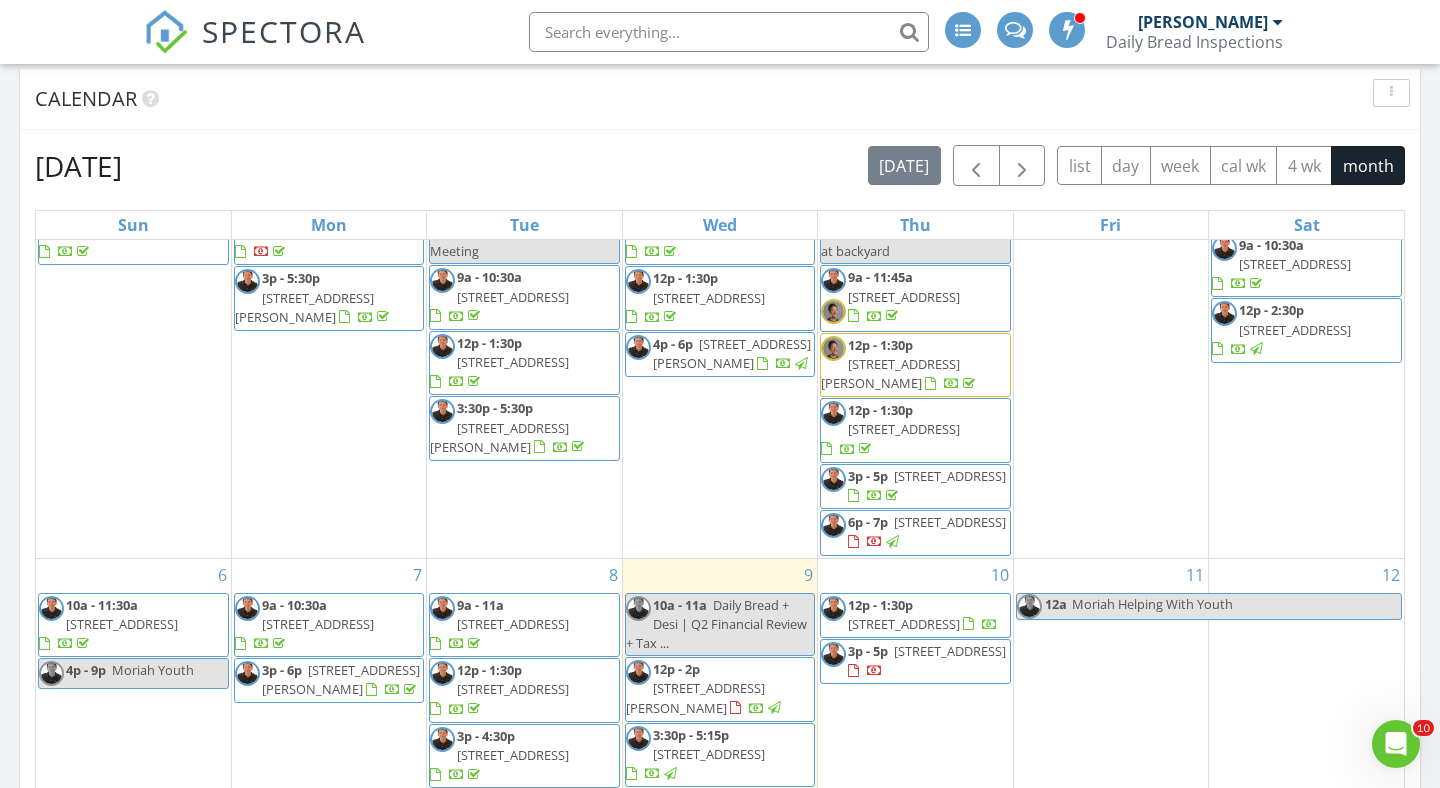 scroll, scrollTop: 0, scrollLeft: 0, axis: both 